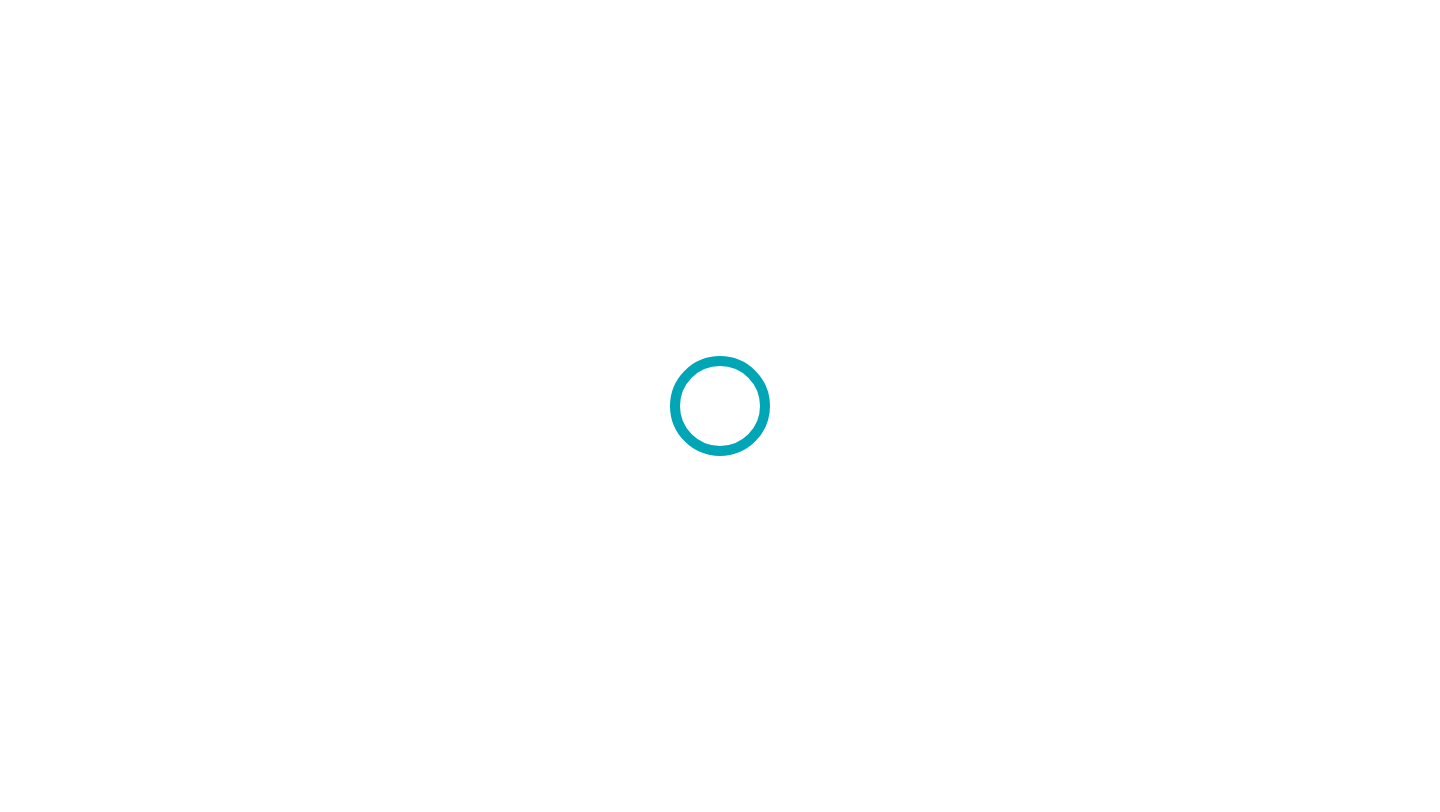 scroll, scrollTop: 0, scrollLeft: 0, axis: both 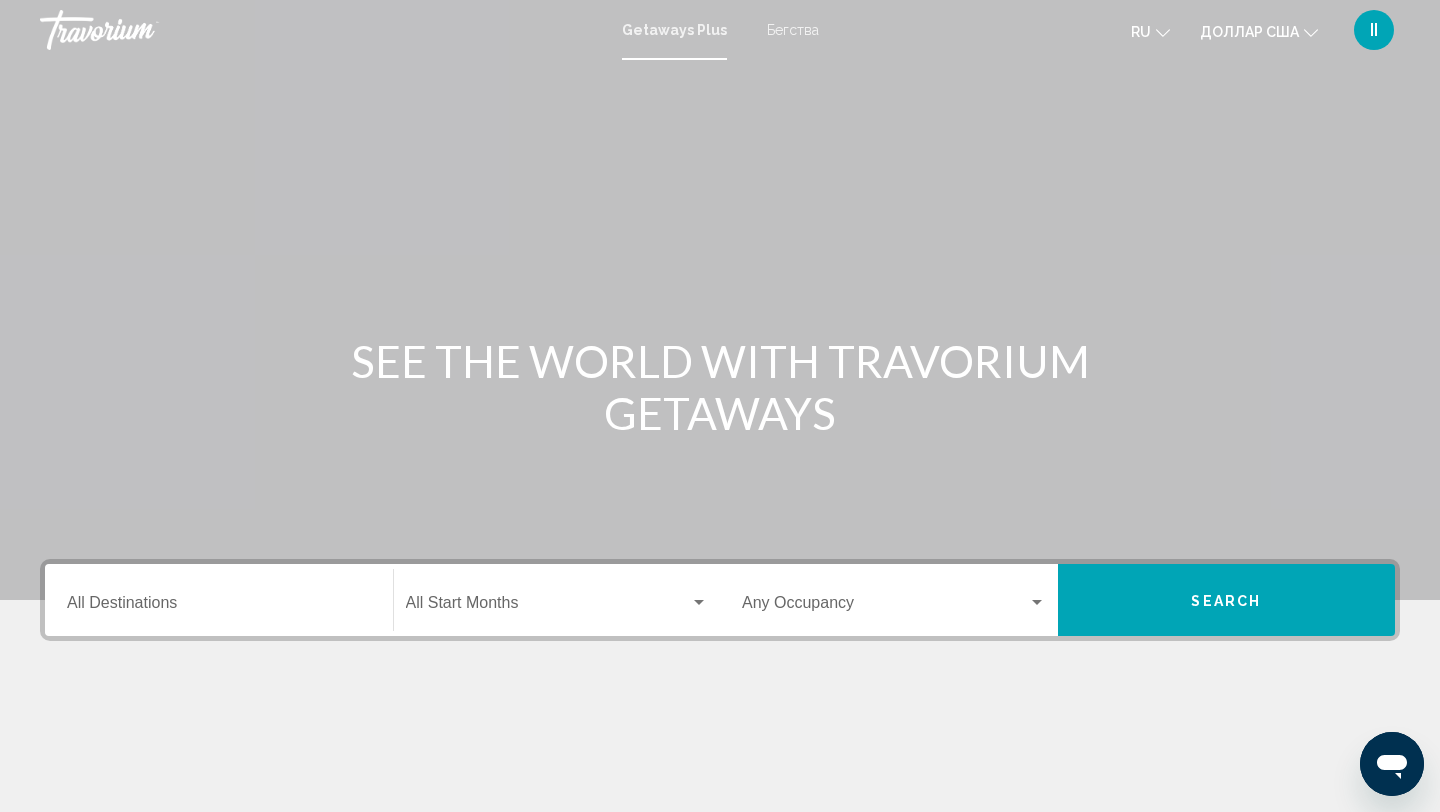 click on "Destination All Destinations" at bounding box center [219, 607] 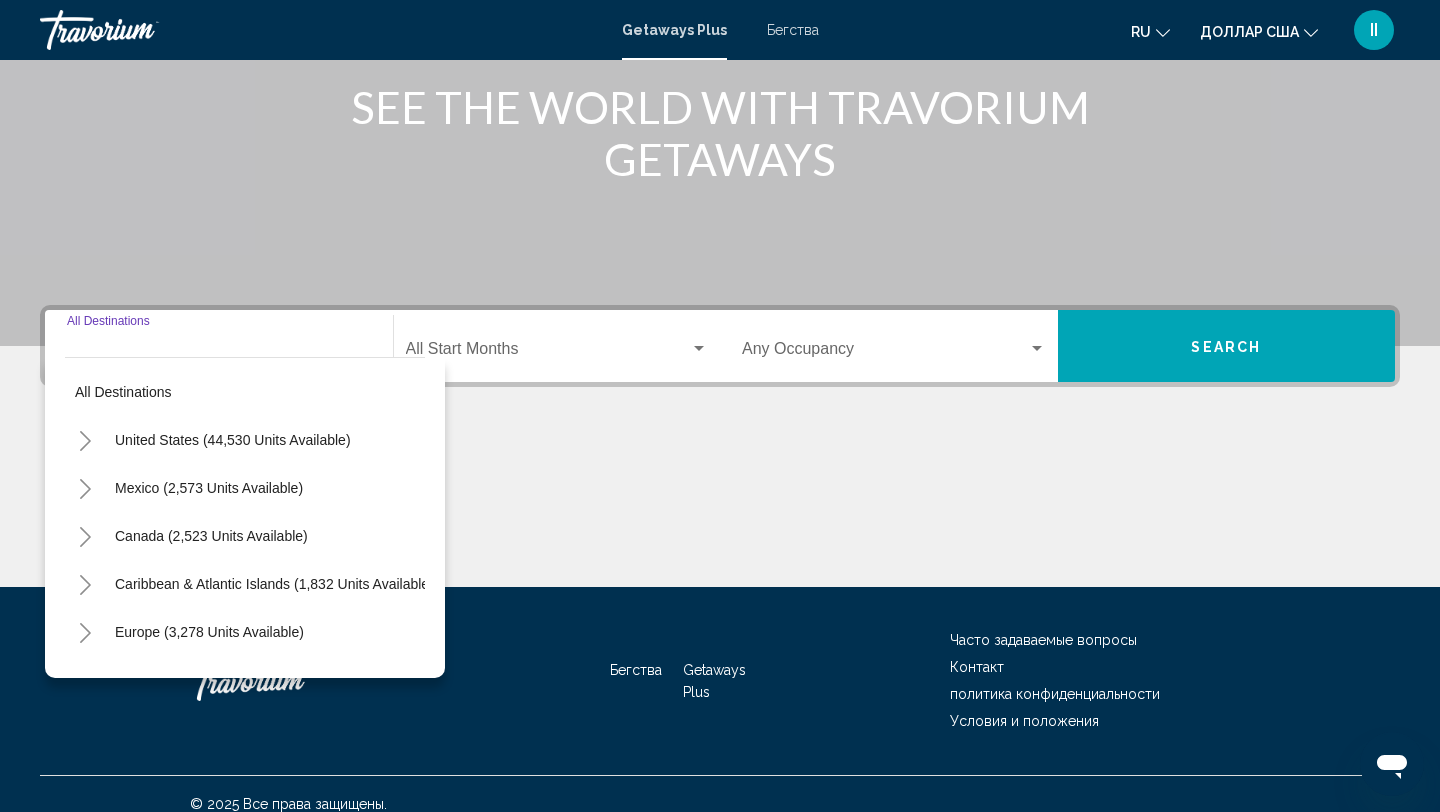 scroll, scrollTop: 274, scrollLeft: 0, axis: vertical 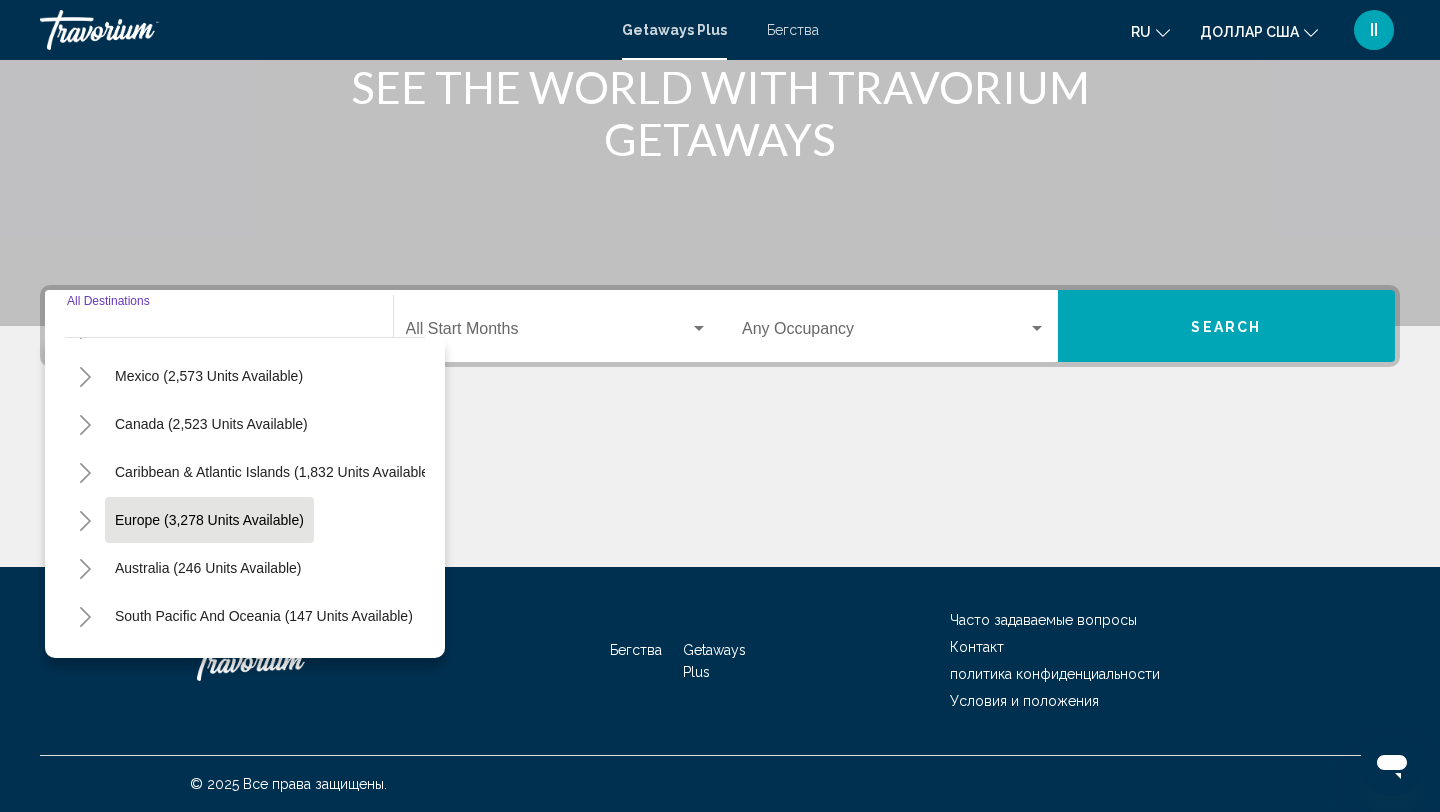 click on "Europe (3,278 units available)" at bounding box center [208, 568] 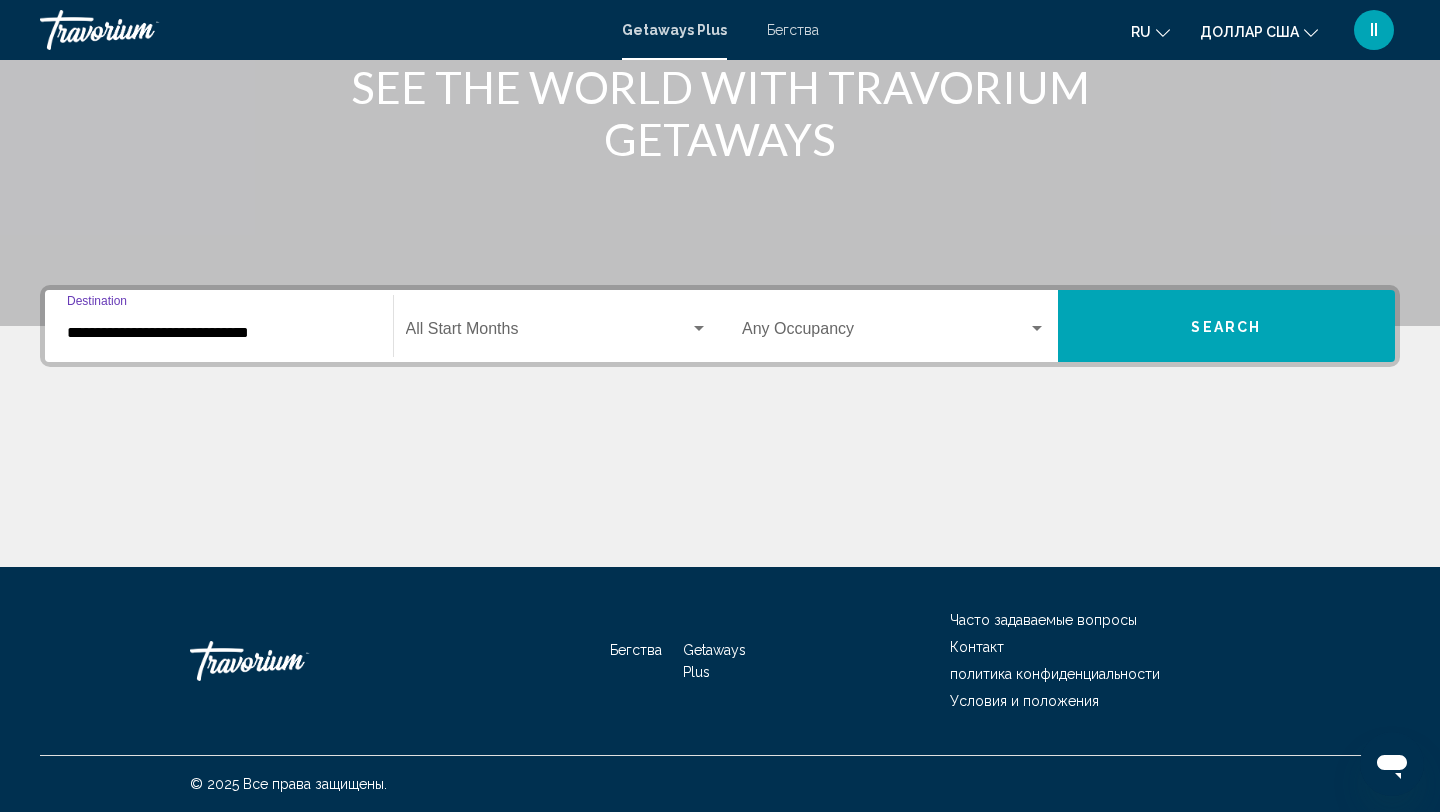 click on "Start Month All Start Months" 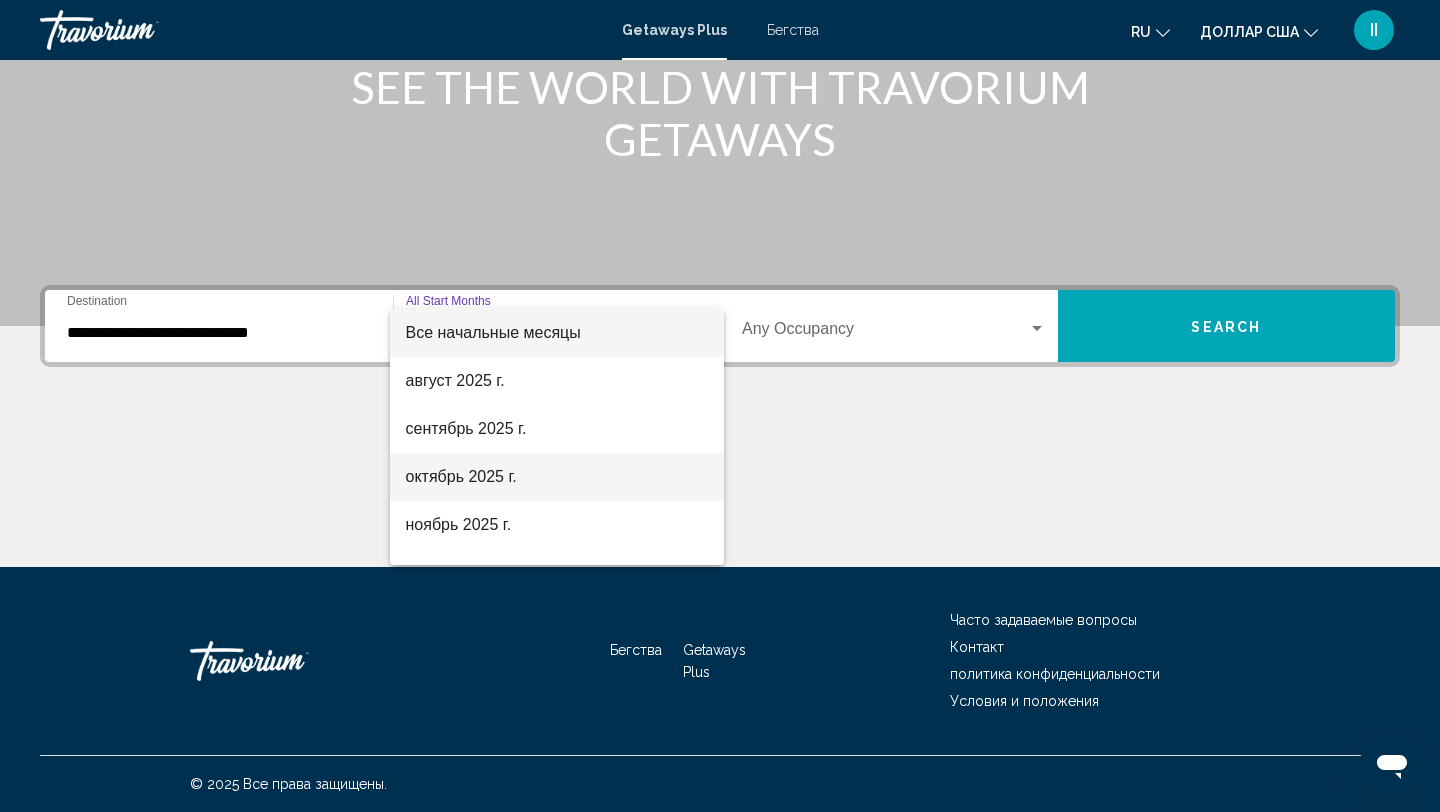 click on "октябрь 2025 г." at bounding box center [557, 477] 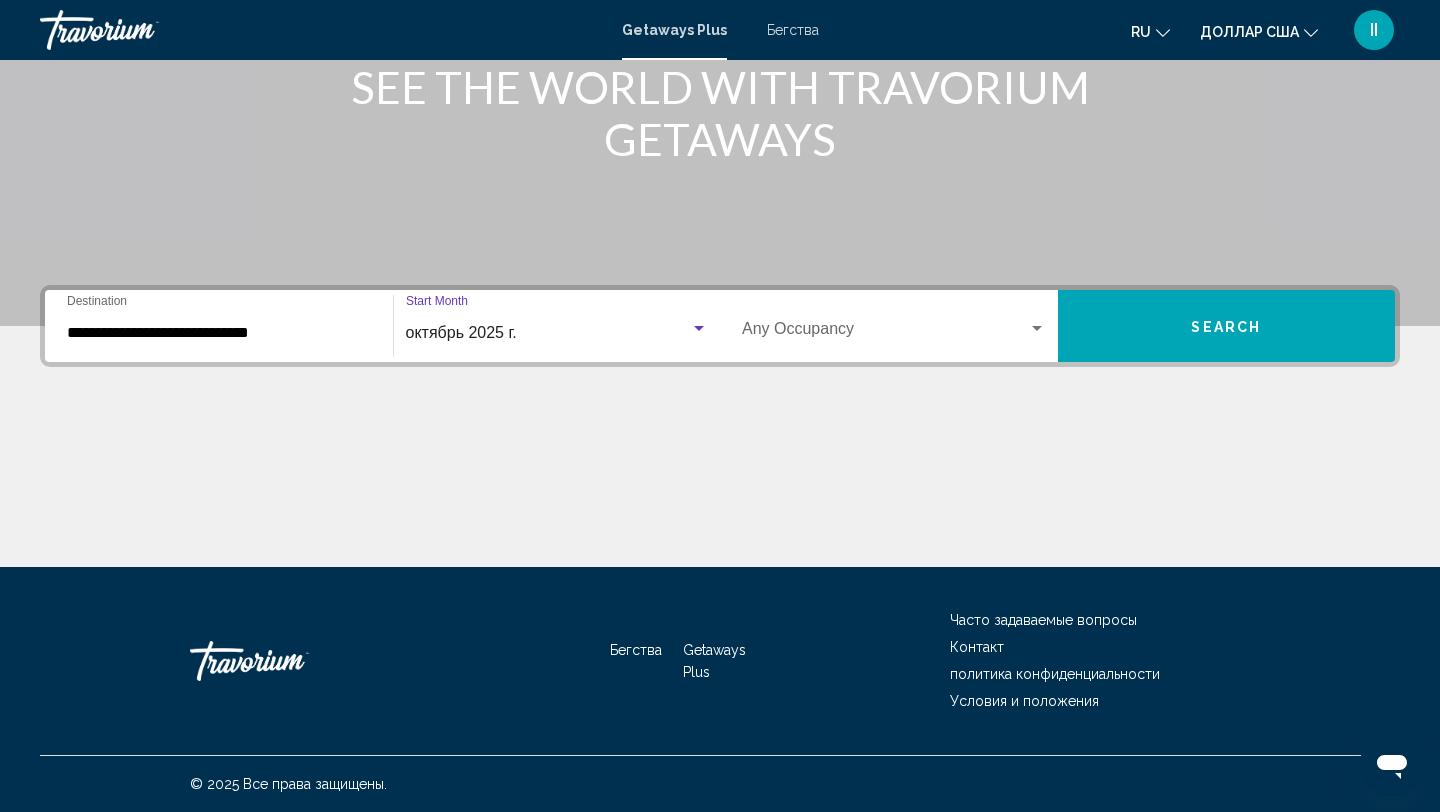click on "Occupancy Any Occupancy" at bounding box center [894, 326] 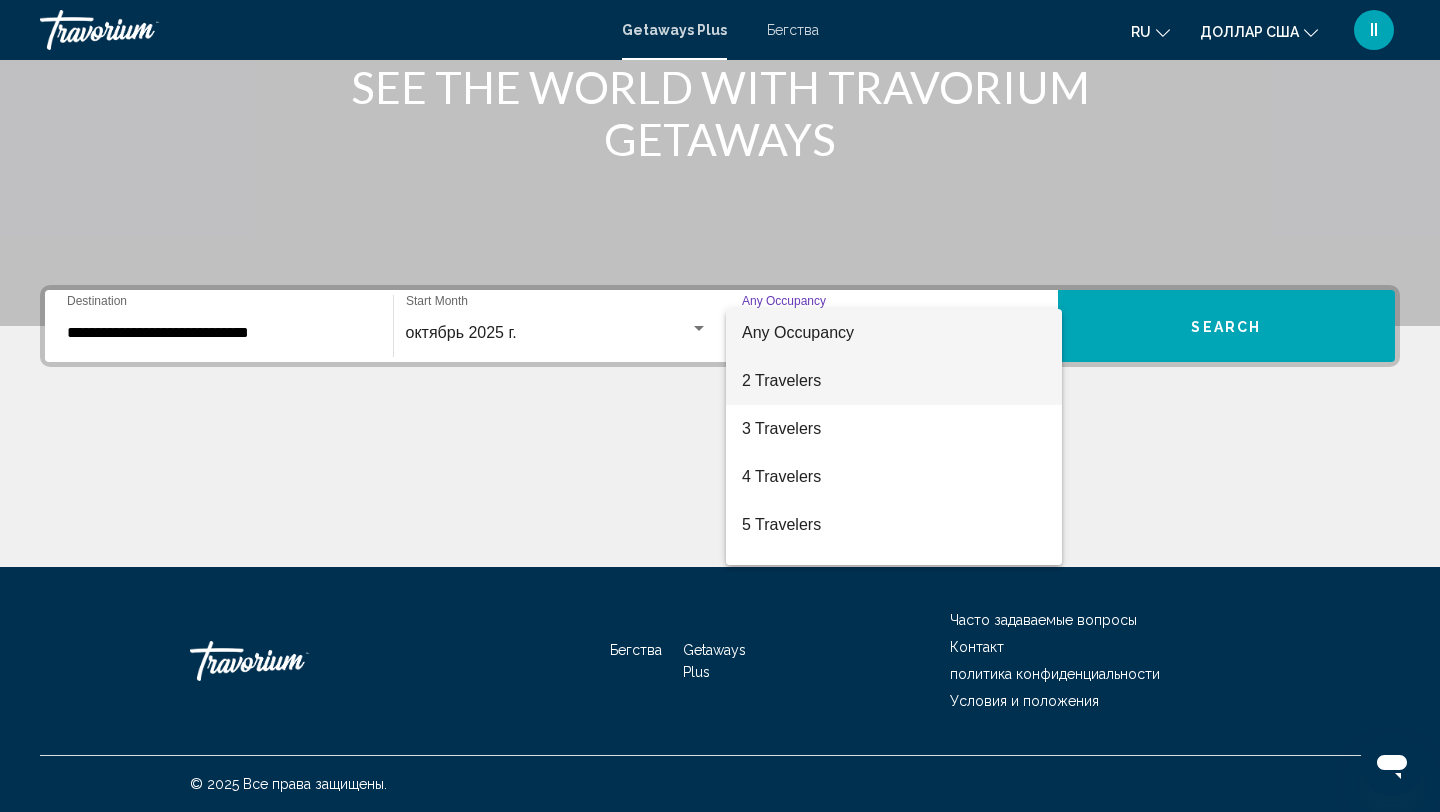 click on "2 Travelers" at bounding box center [894, 381] 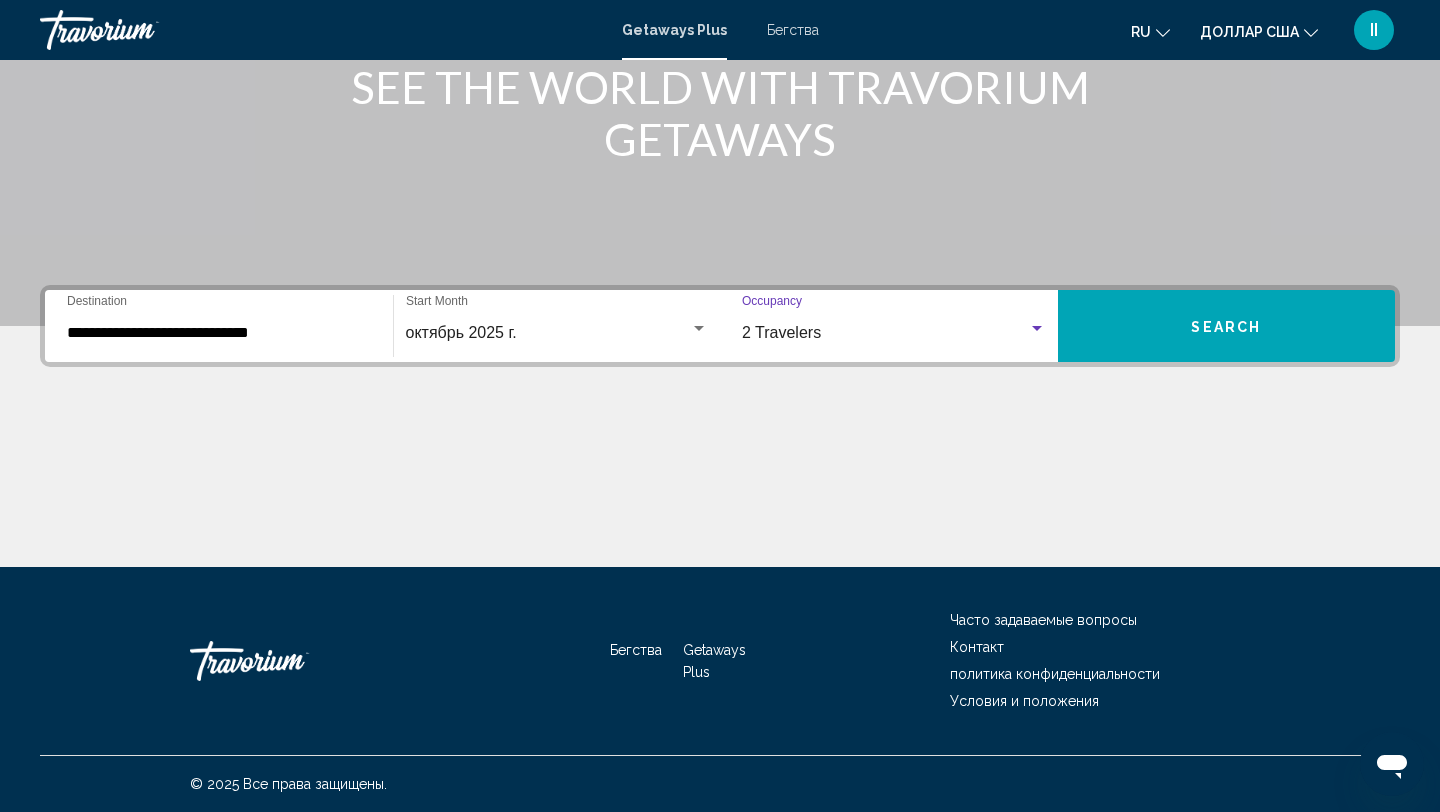 click on "Search" at bounding box center [1226, 327] 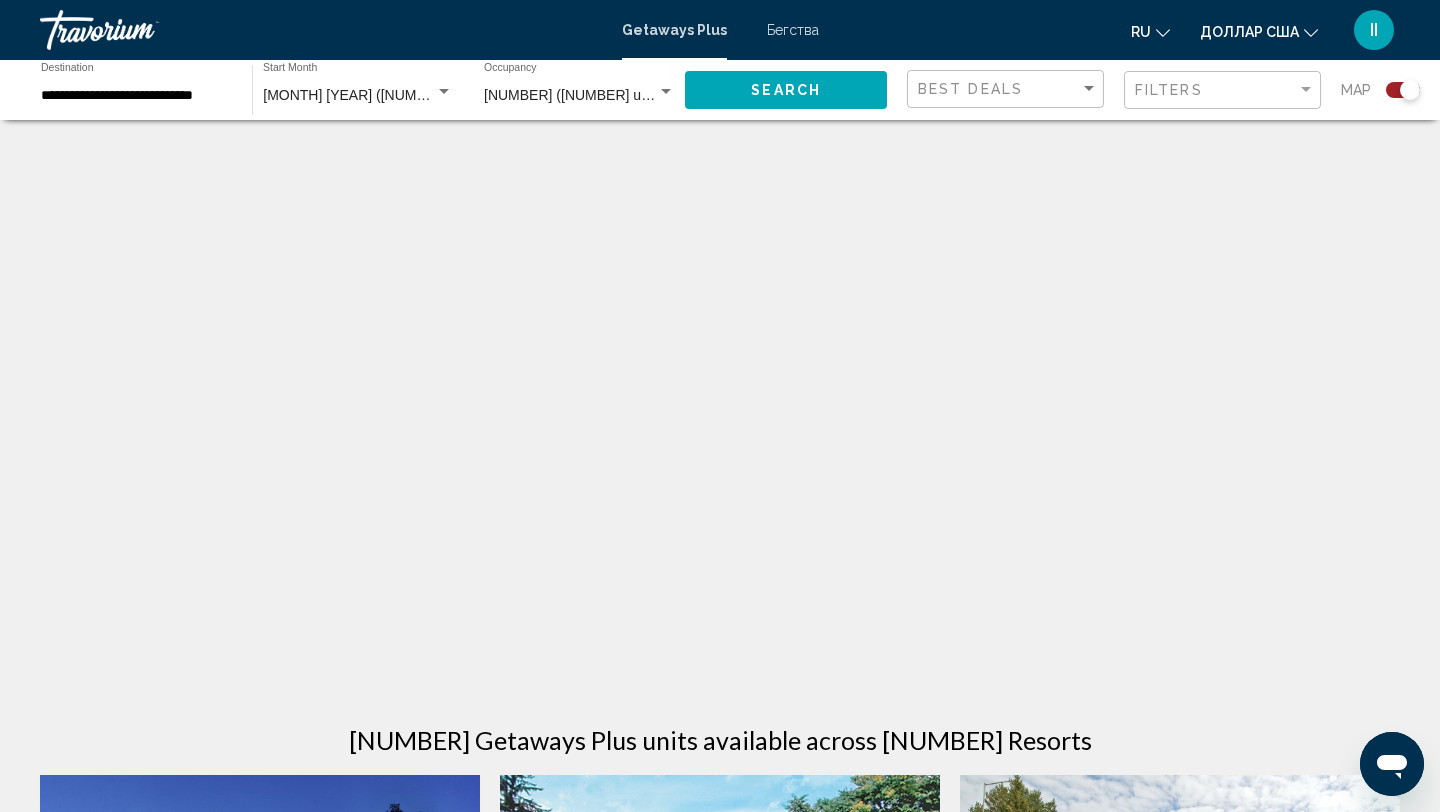 scroll, scrollTop: 0, scrollLeft: 0, axis: both 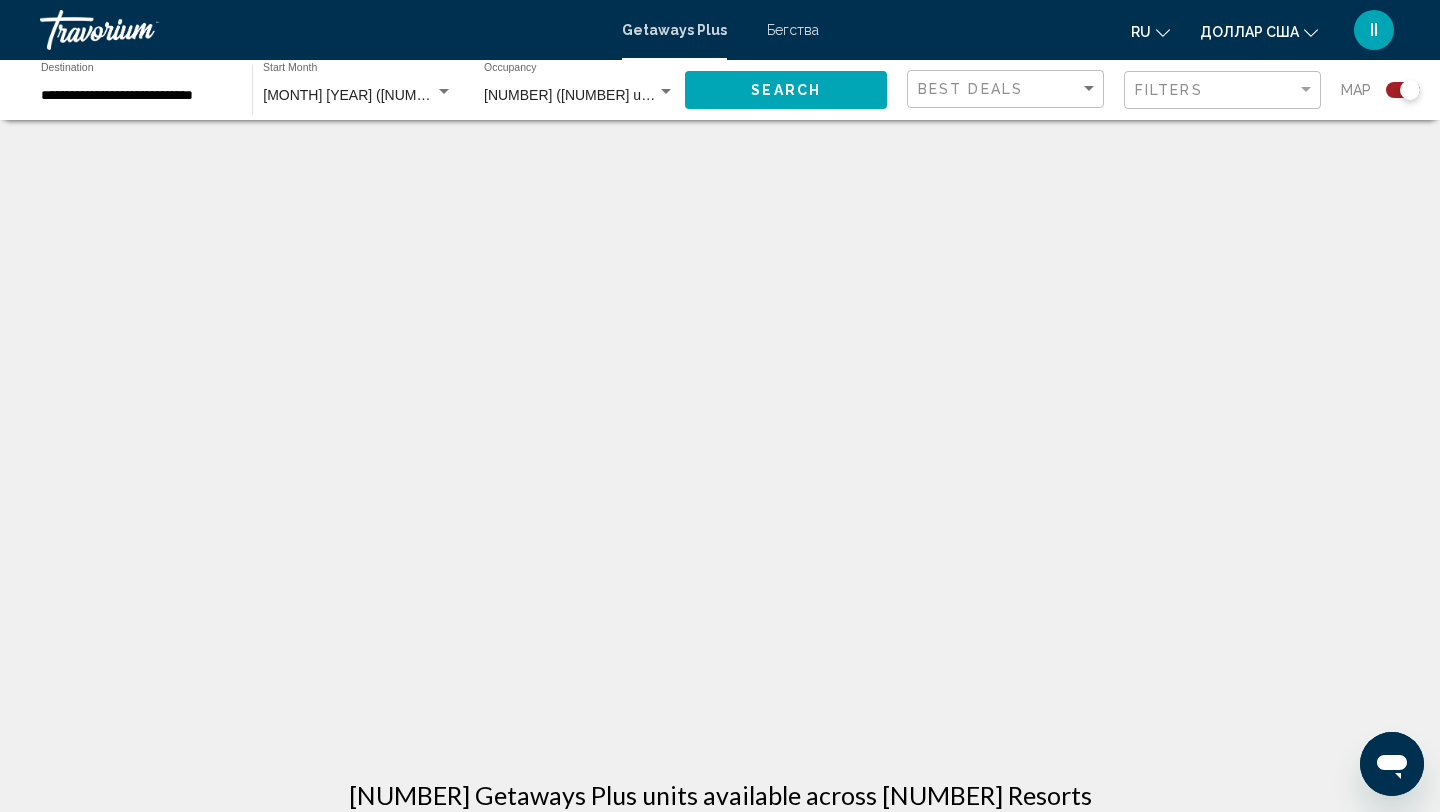 click on "**********" at bounding box center [136, 96] 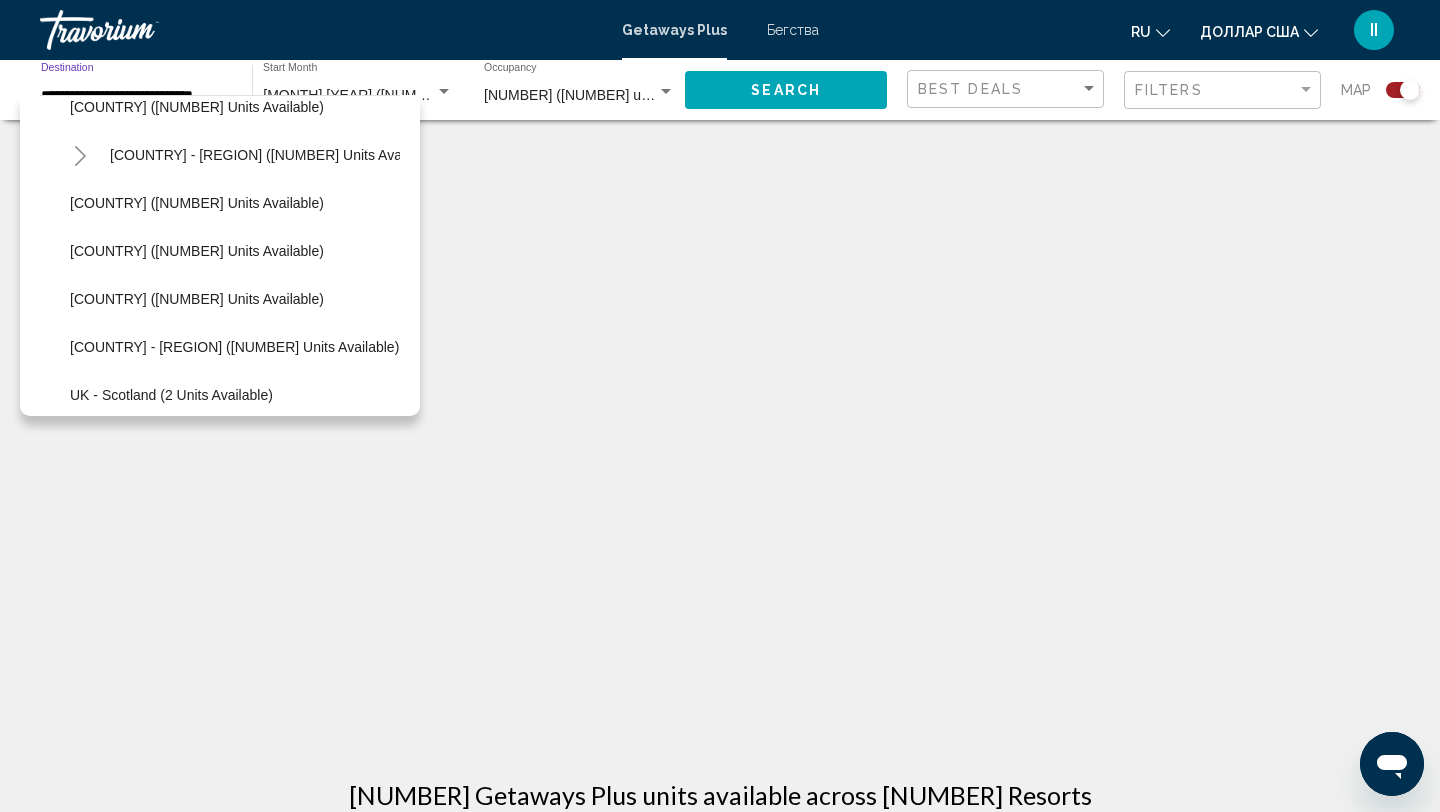 scroll, scrollTop: 855, scrollLeft: 0, axis: vertical 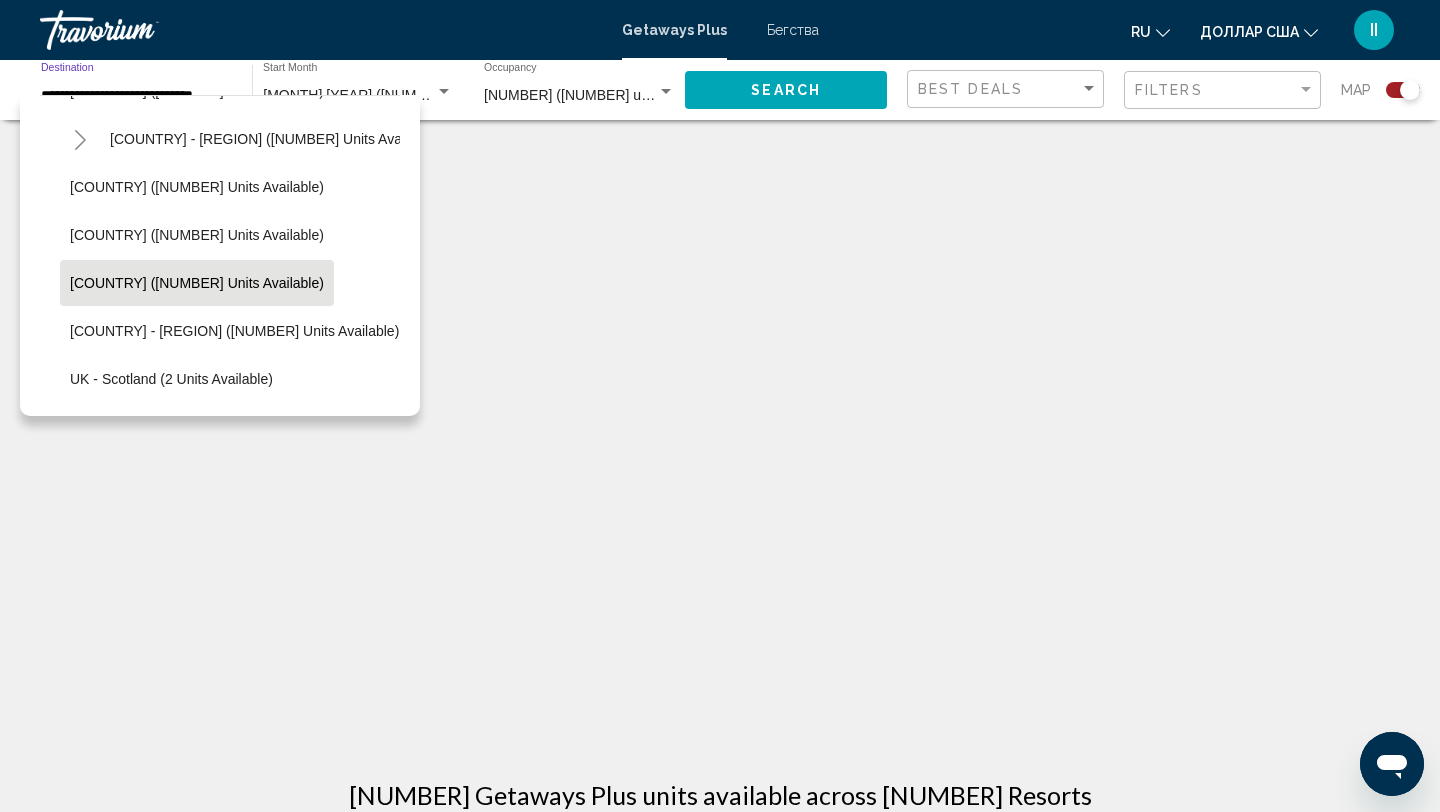 click on "[COUNTRY] ([NUMBER] units available)" 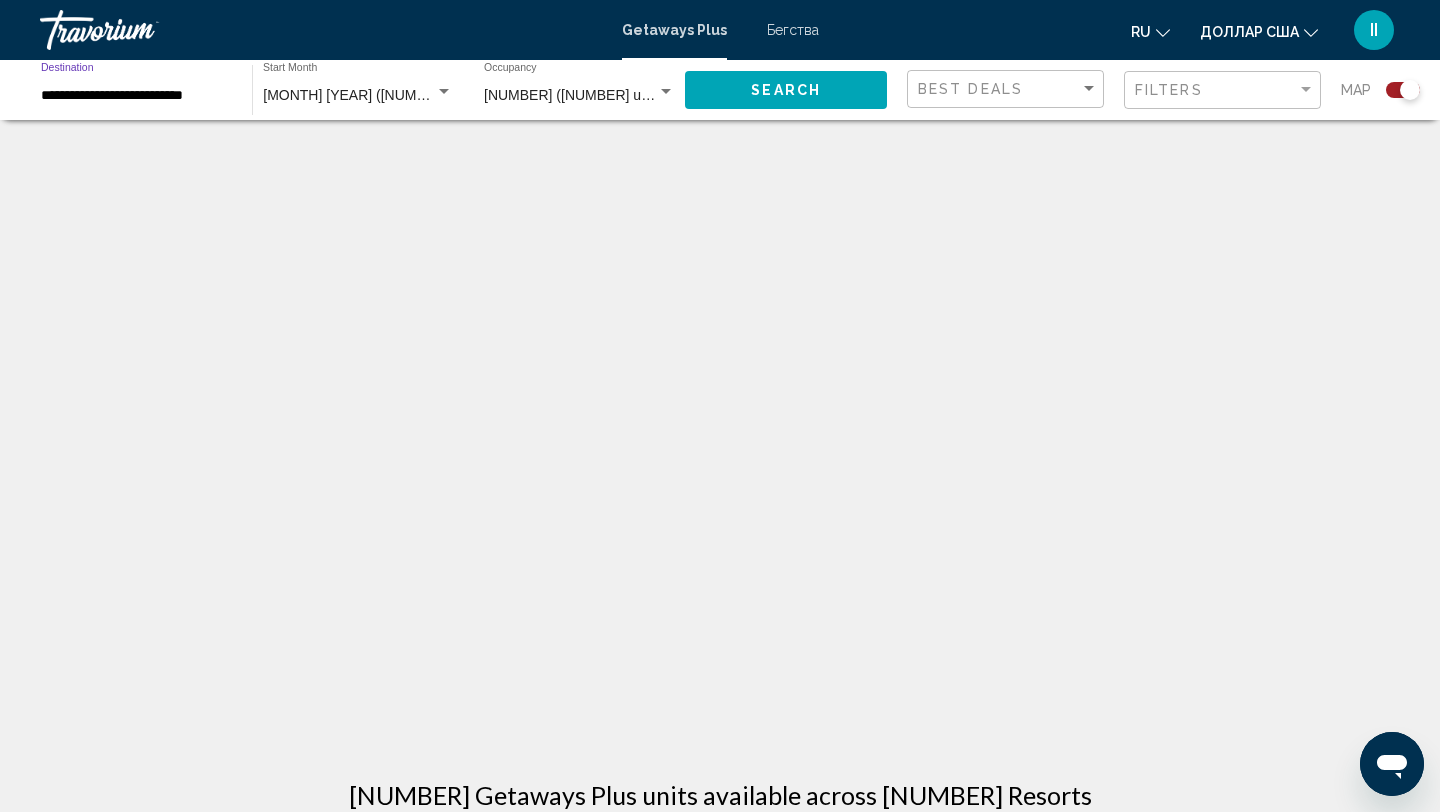 click on "Search" 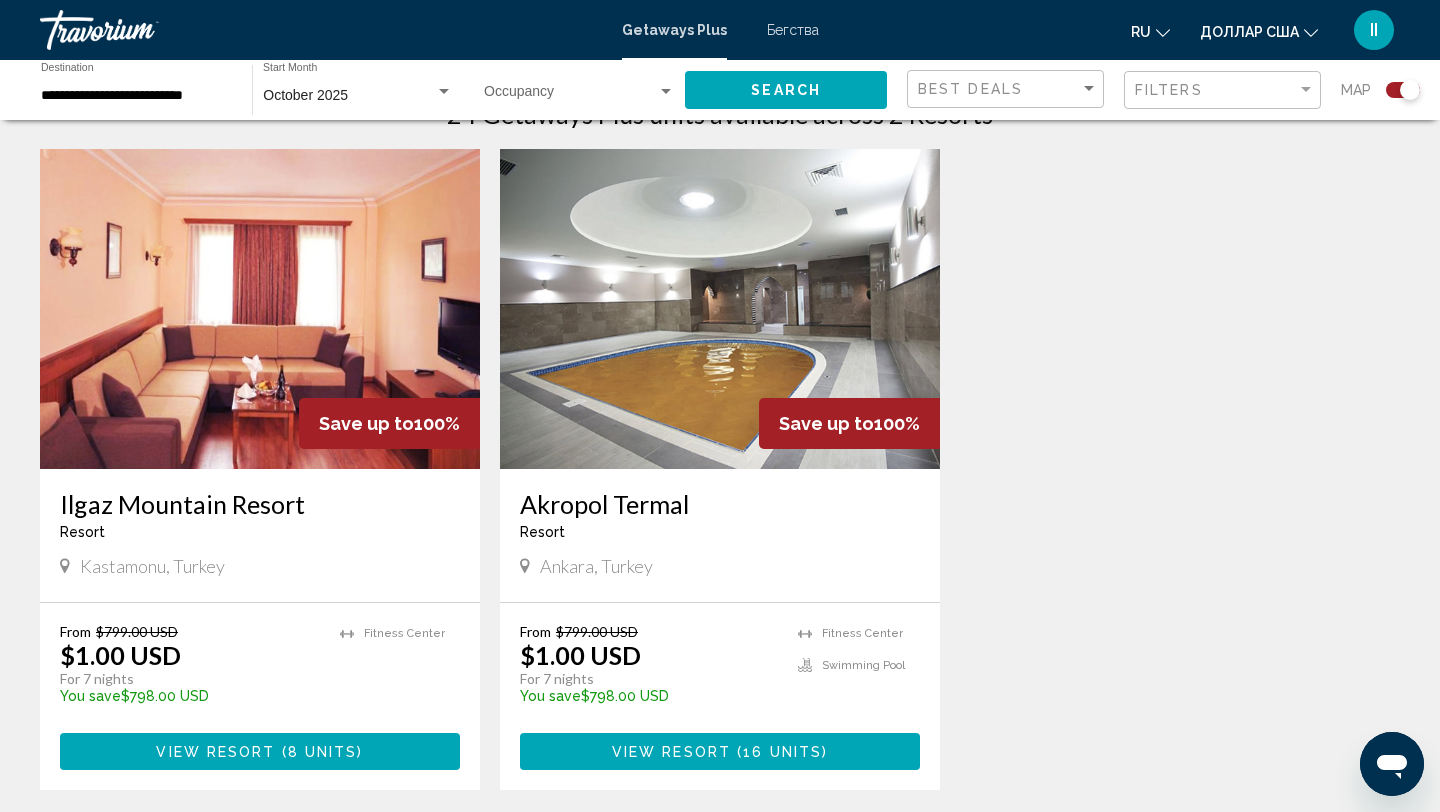 scroll, scrollTop: 687, scrollLeft: 0, axis: vertical 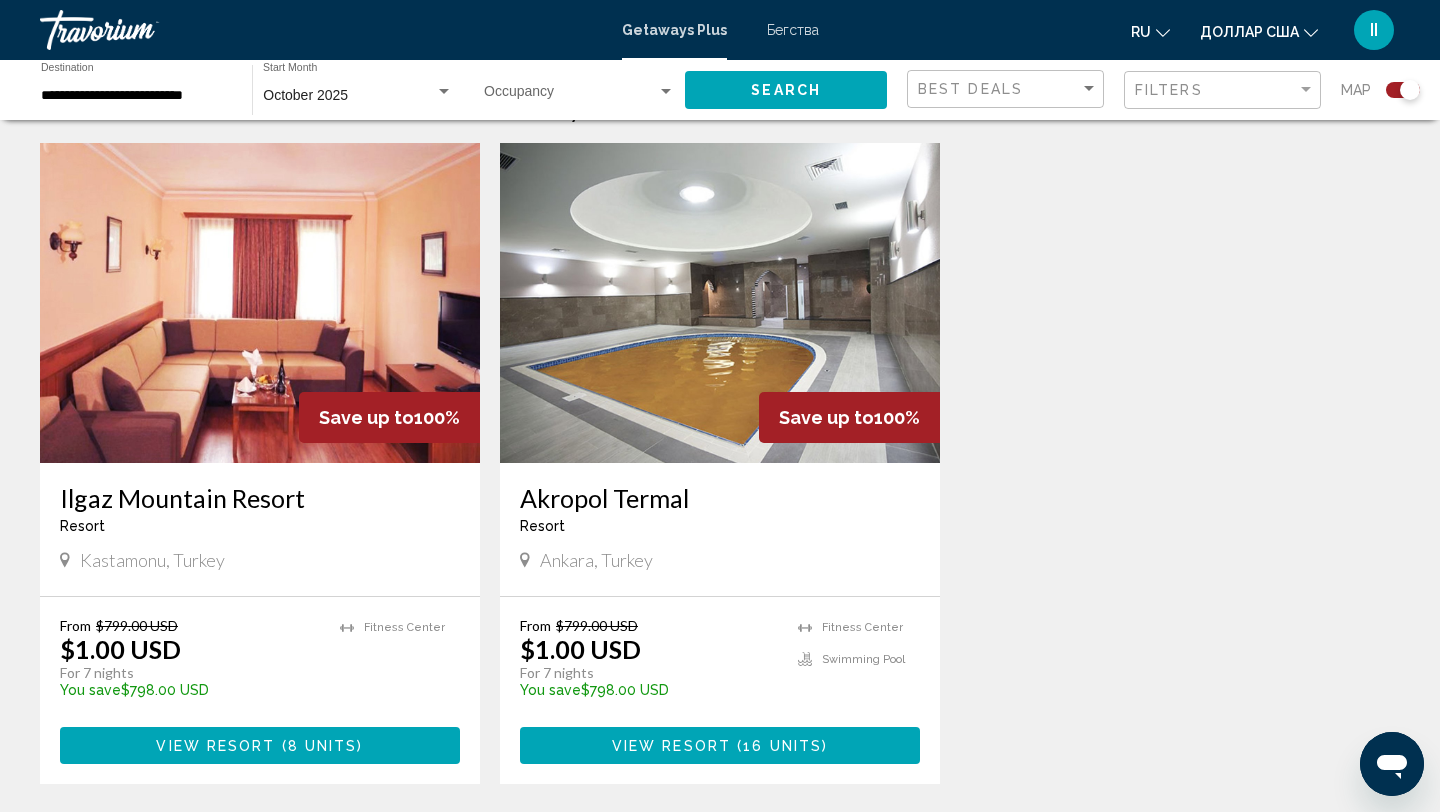 click at bounding box center [260, 303] 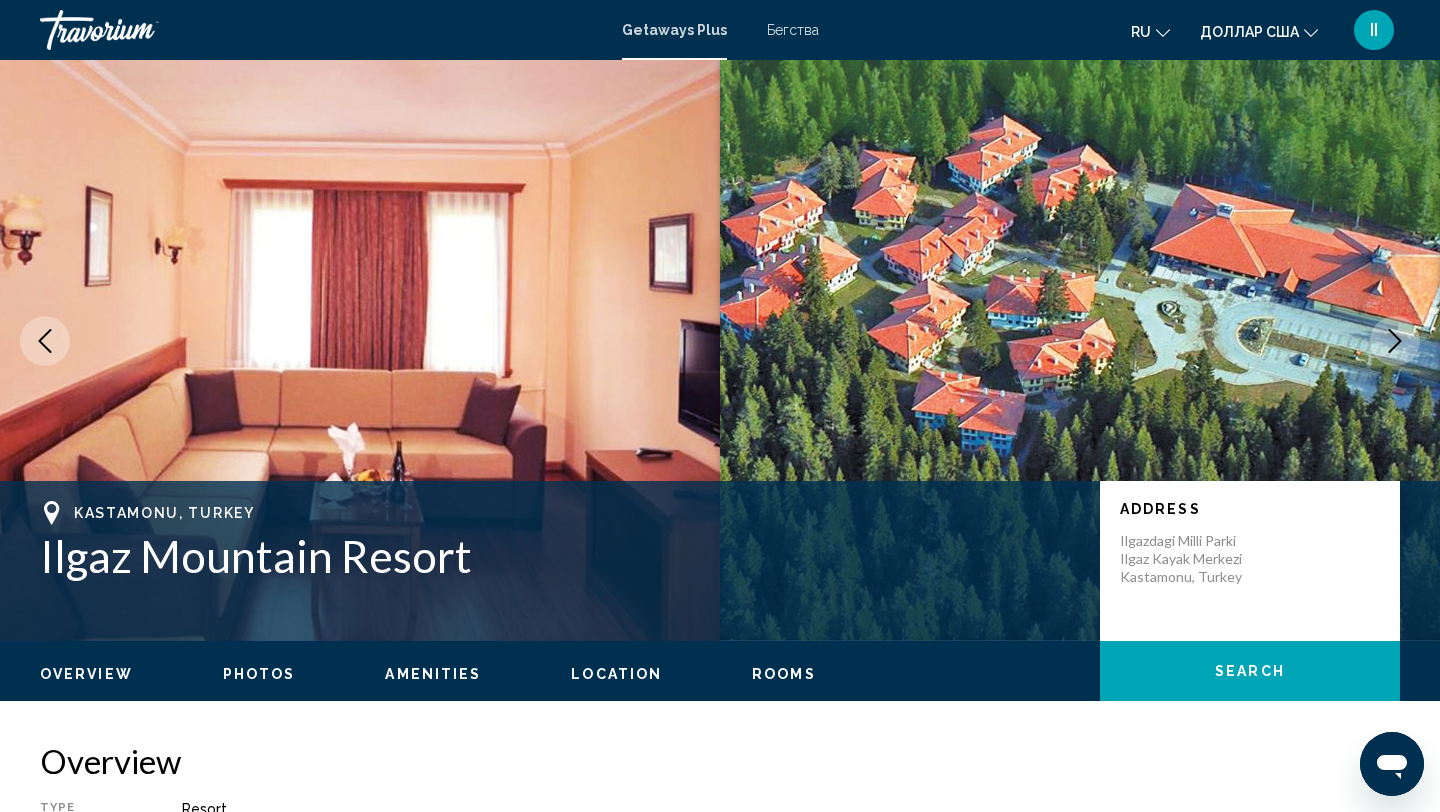 scroll, scrollTop: 21, scrollLeft: 0, axis: vertical 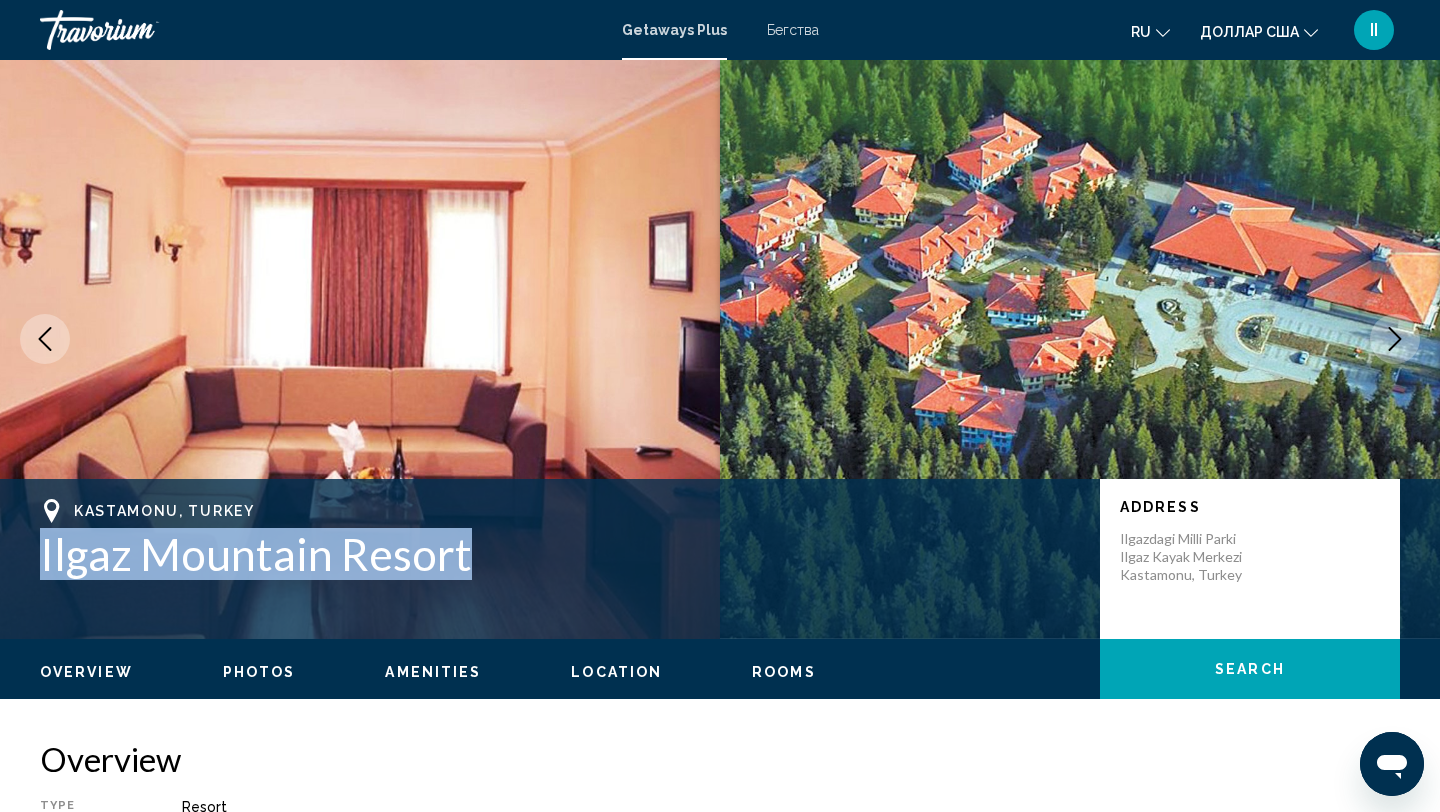 drag, startPoint x: 468, startPoint y: 562, endPoint x: 38, endPoint y: 555, distance: 430.05698 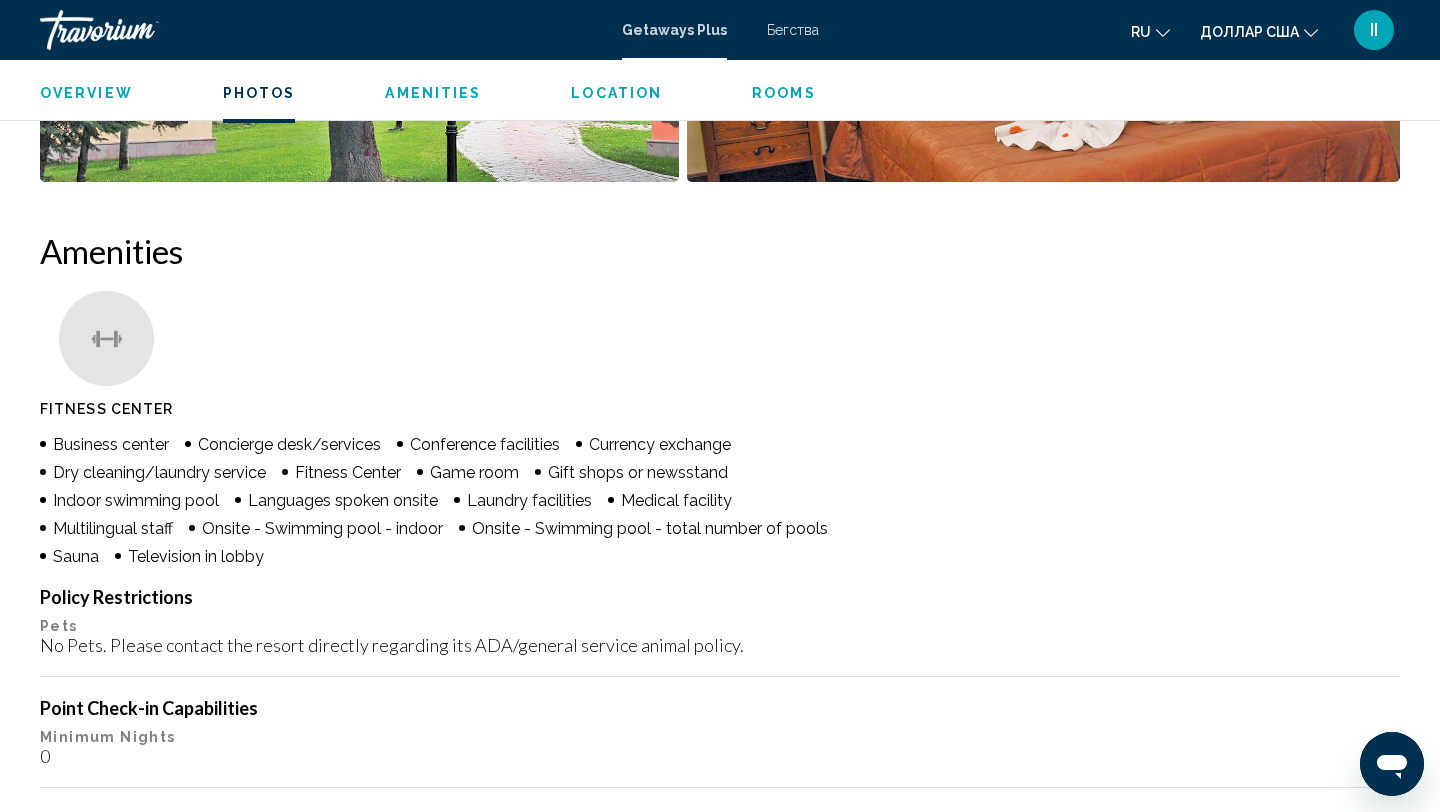 scroll, scrollTop: 1415, scrollLeft: 0, axis: vertical 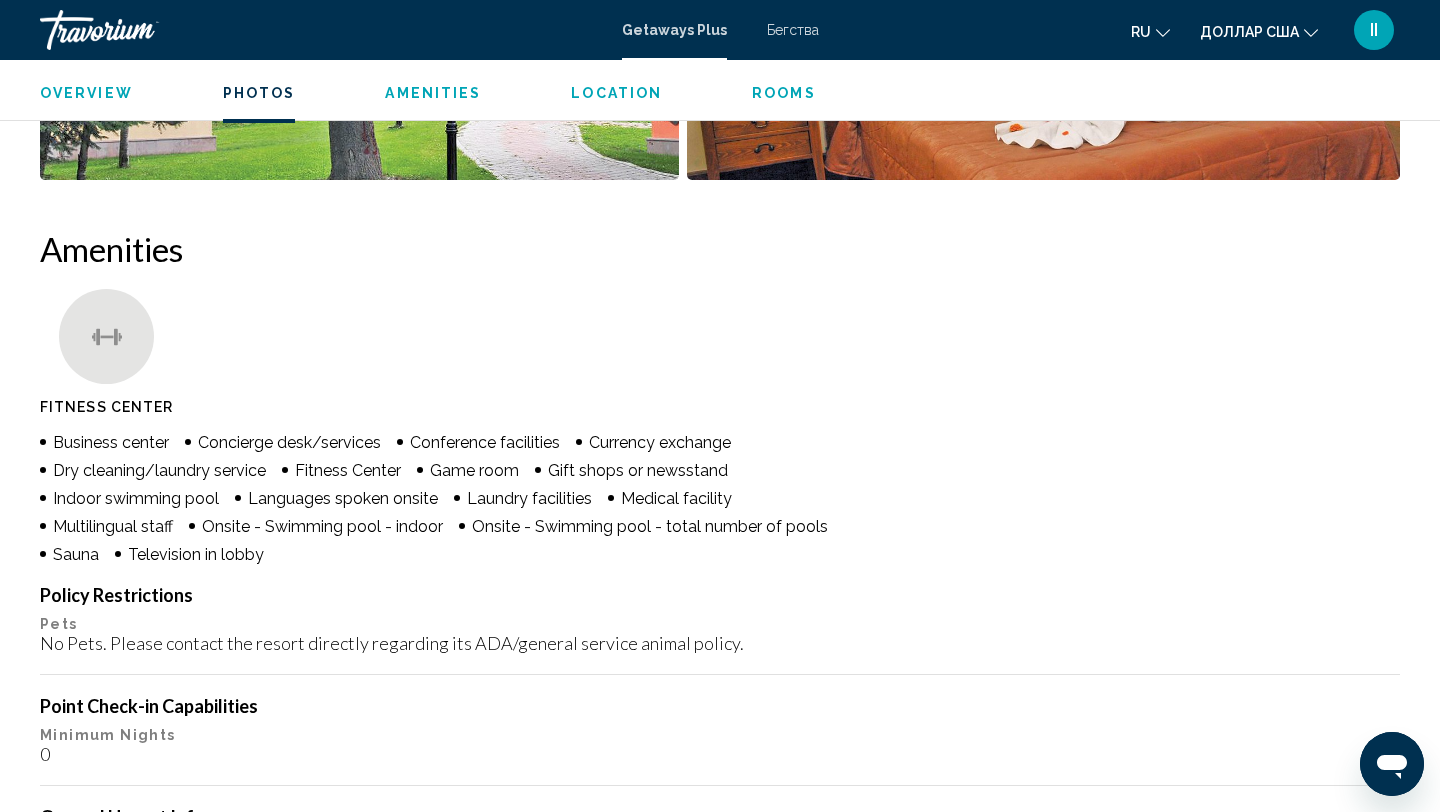click on "Amenities
Fitness Center Business center Concierge desk/services Conference facilities Currency exchange Dry cleaning/laundry service Fitness Center Game room Gift shops or newsstand Indoor swimming pool Languages spoken onsite Laundry facilities Medical facility Multilingual staff Onsite - Swimming pool - indoor Onsite - Swimming pool - total number of pools Sauna Television in lobby No Amenities available. Policy Restrictions Pets No Pets.  Please contact the resort directly regarding its ADA/general service animal policy. Point Check-in Capabilities Minimum Nights [NUMBER] General Urgent Info If applicable, additional fees for some utilities, including gas and electricity may be charged by the resort and varies based on stay duration, season, room size and actual usage, and is payable directly to the resort by you. These fees are not included in the total booking price. Please advice if arriving outside the check in time" at bounding box center (720, 621) 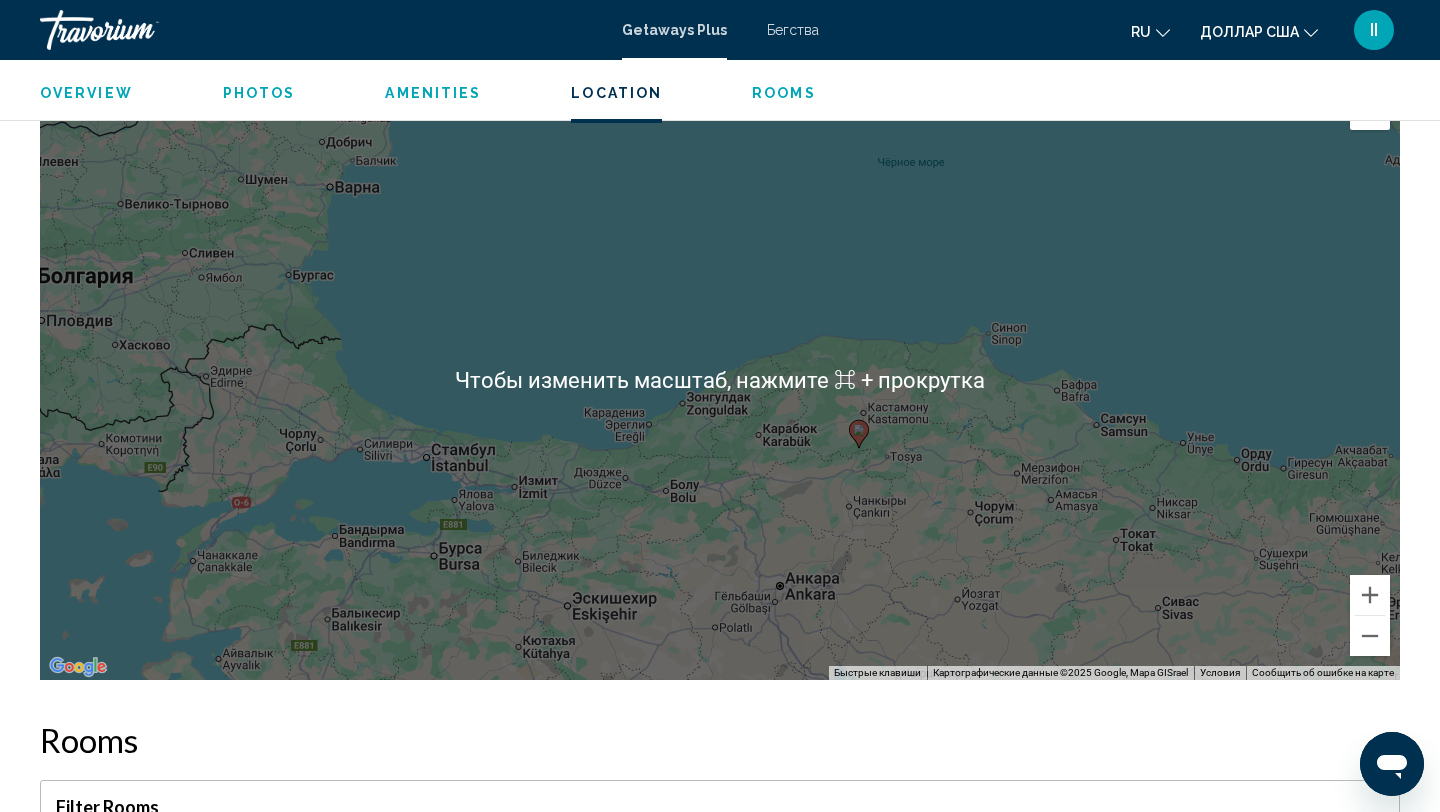scroll, scrollTop: 2458, scrollLeft: 0, axis: vertical 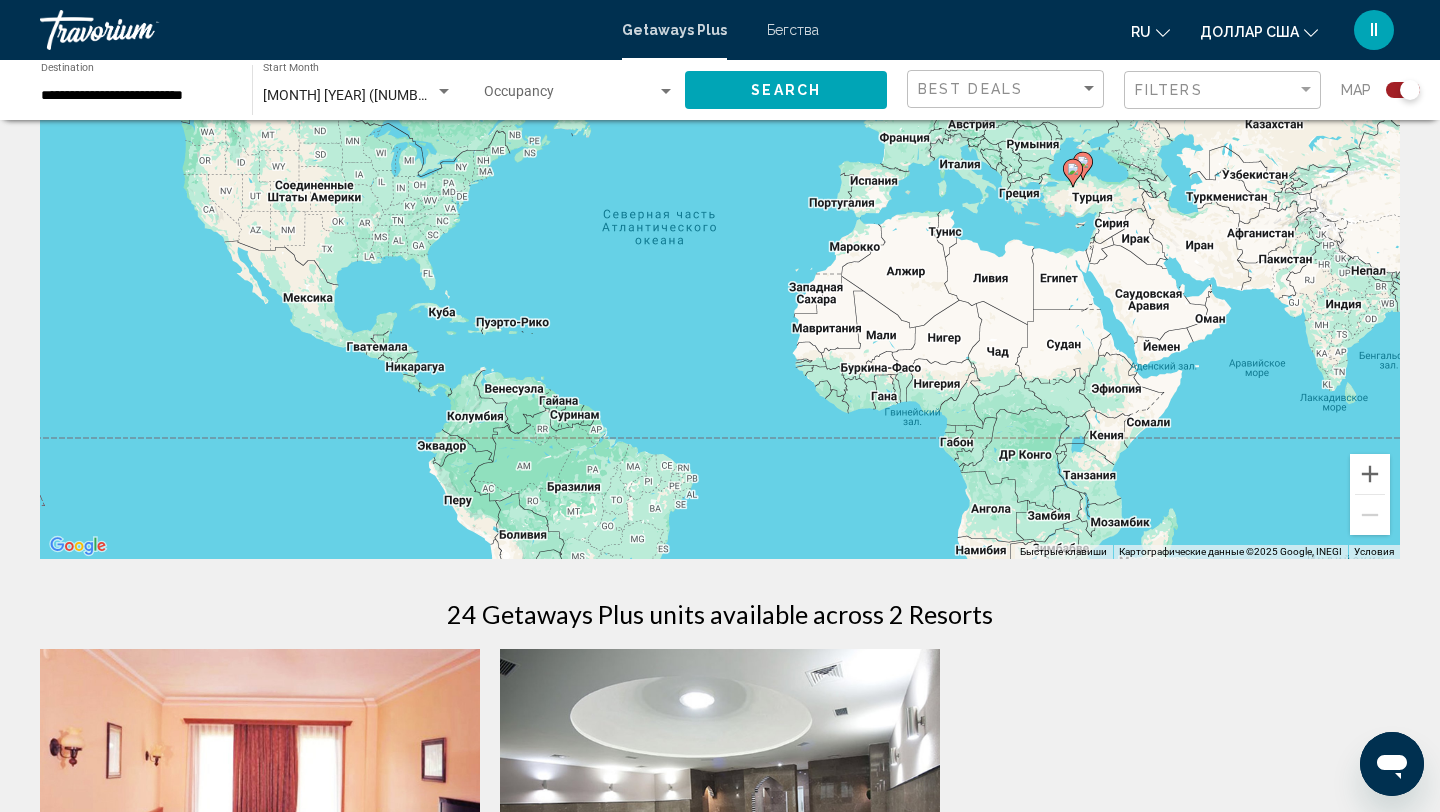 click at bounding box center (720, 809) 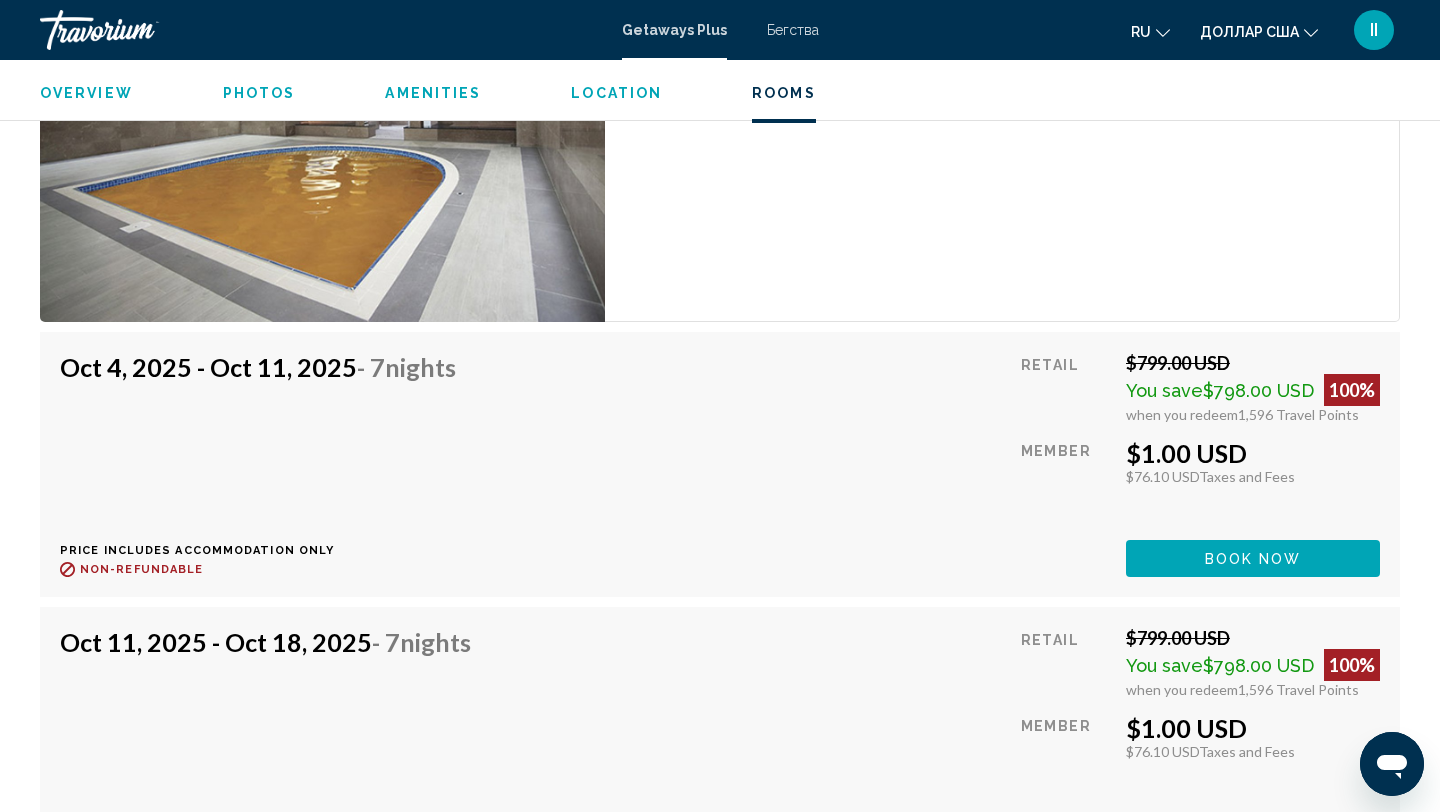 scroll, scrollTop: 3460, scrollLeft: 0, axis: vertical 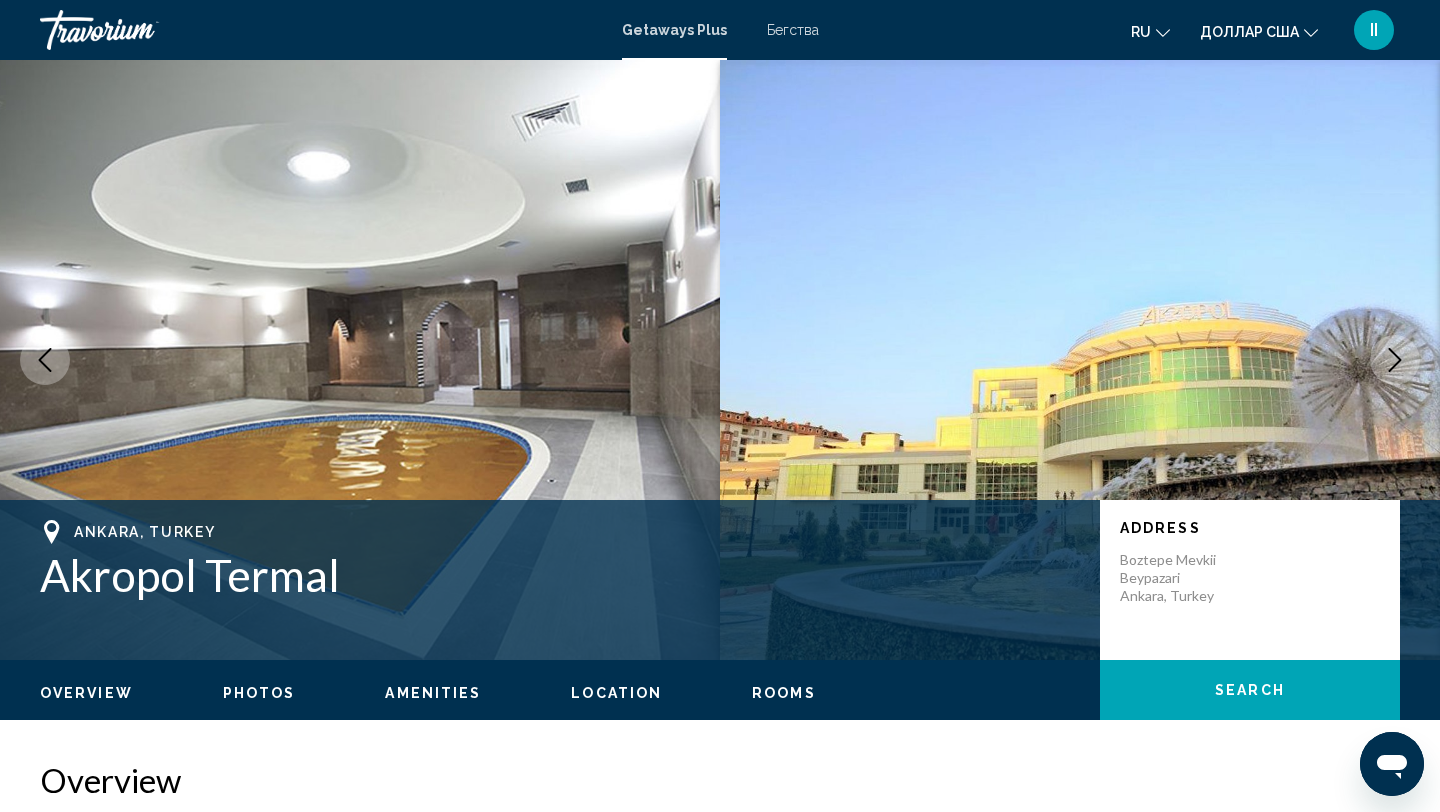click on "Бегства" at bounding box center (793, 30) 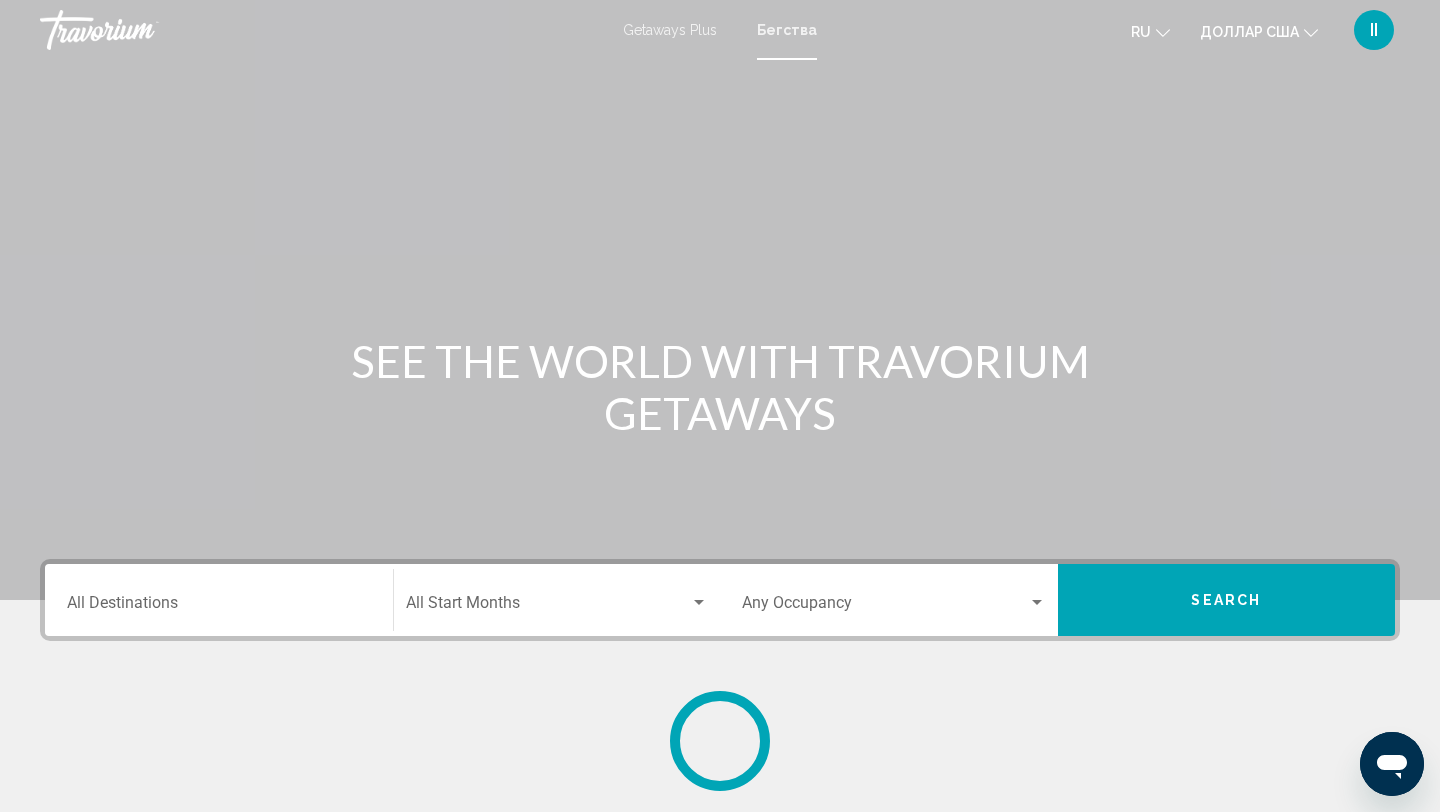 click on "Destination All Destinations" at bounding box center (219, 600) 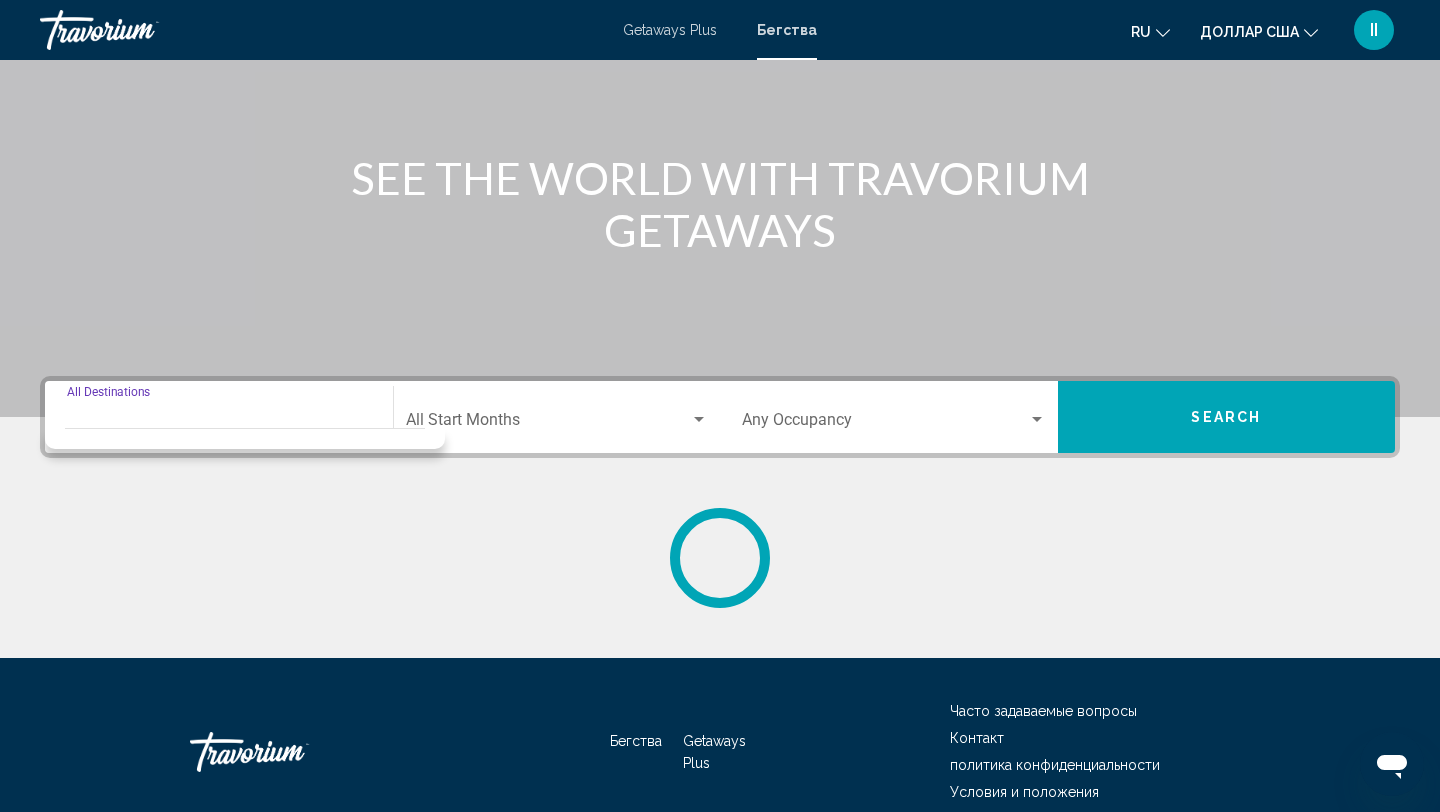 scroll, scrollTop: 274, scrollLeft: 0, axis: vertical 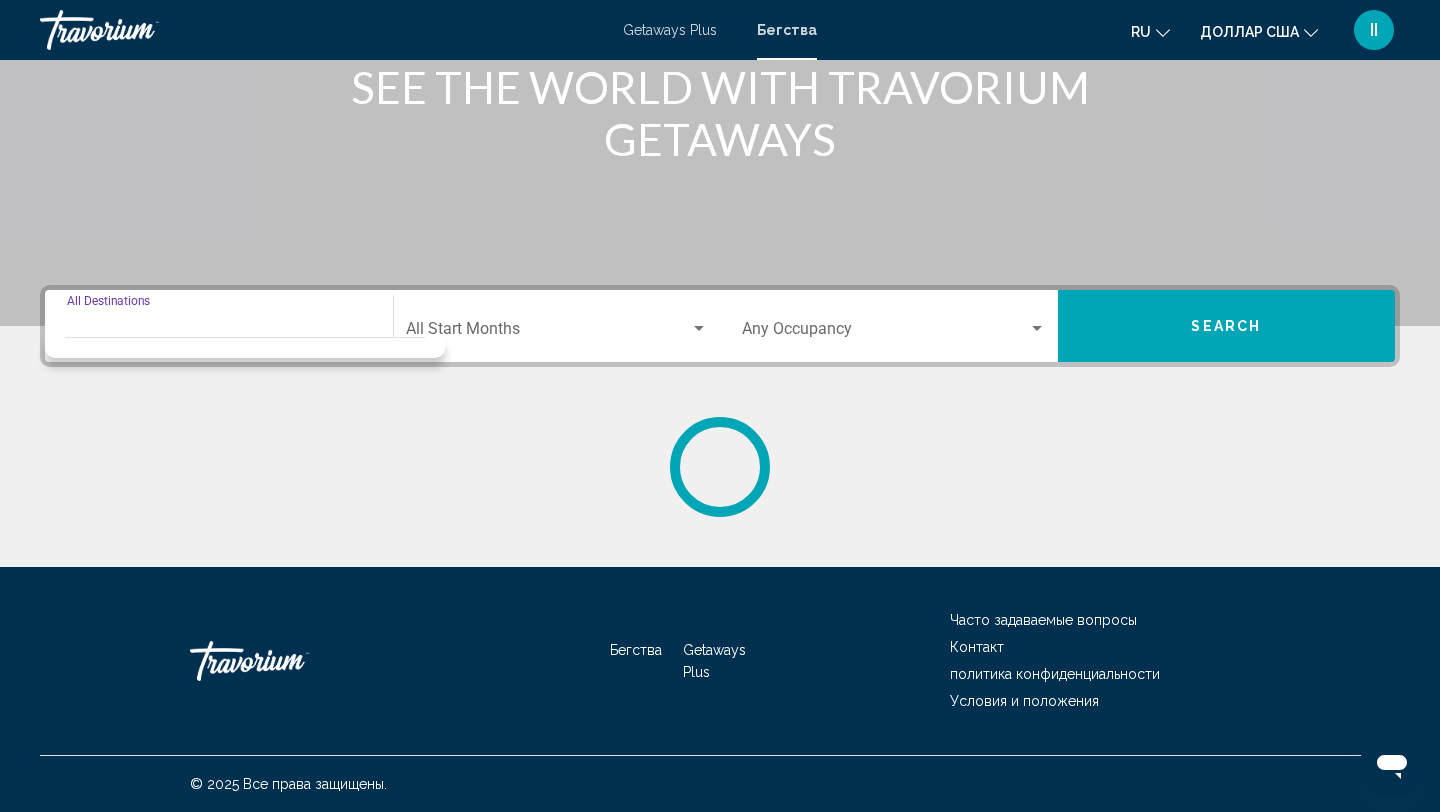 click on "Destination All Destinations" at bounding box center [219, 333] 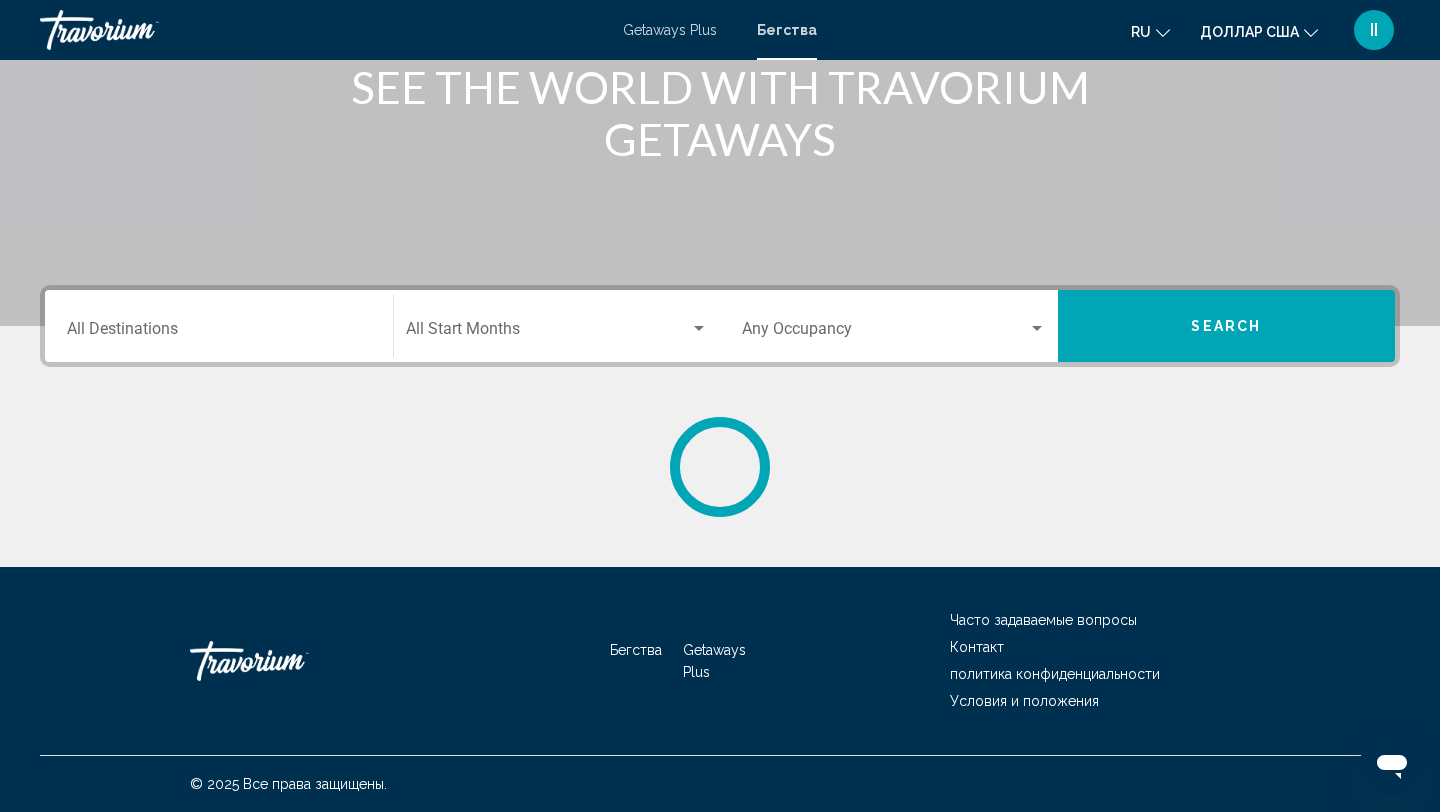 click on "Destination All Destinations" at bounding box center [219, 333] 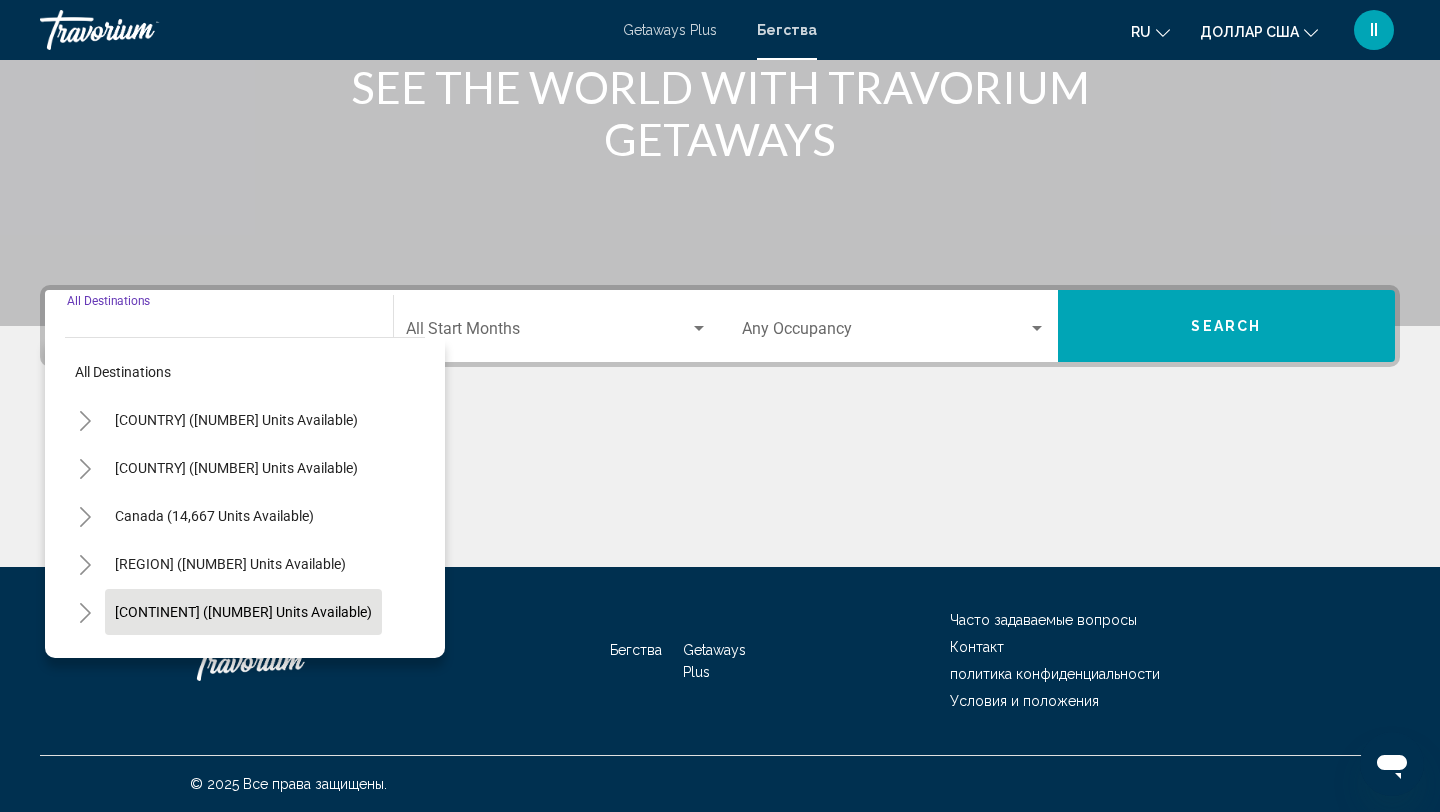 click on "[CONTINENT] ([NUMBER] units available)" at bounding box center [214, 660] 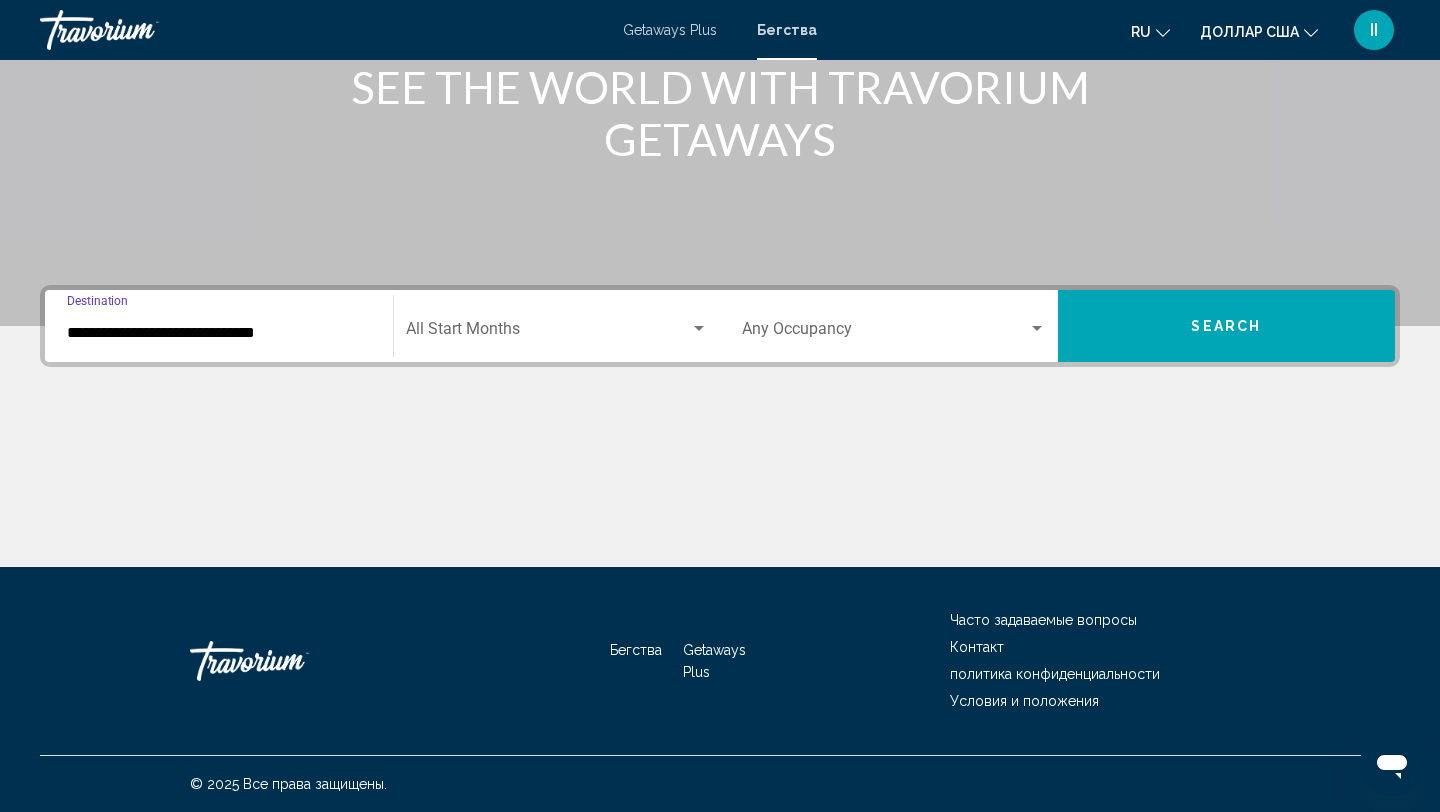click on "Start Month All Start Months" 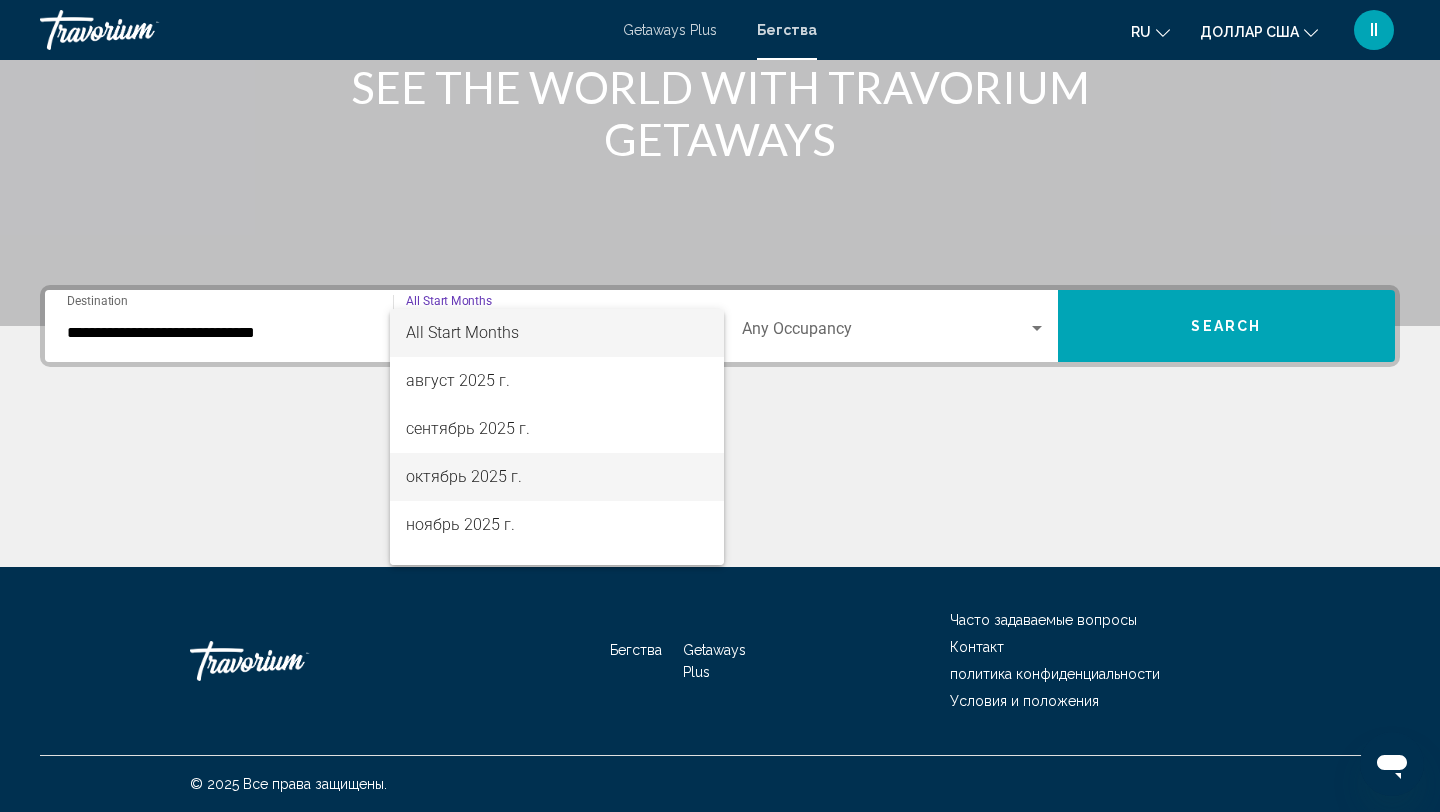 click on "октябрь 2025 г." at bounding box center (557, 477) 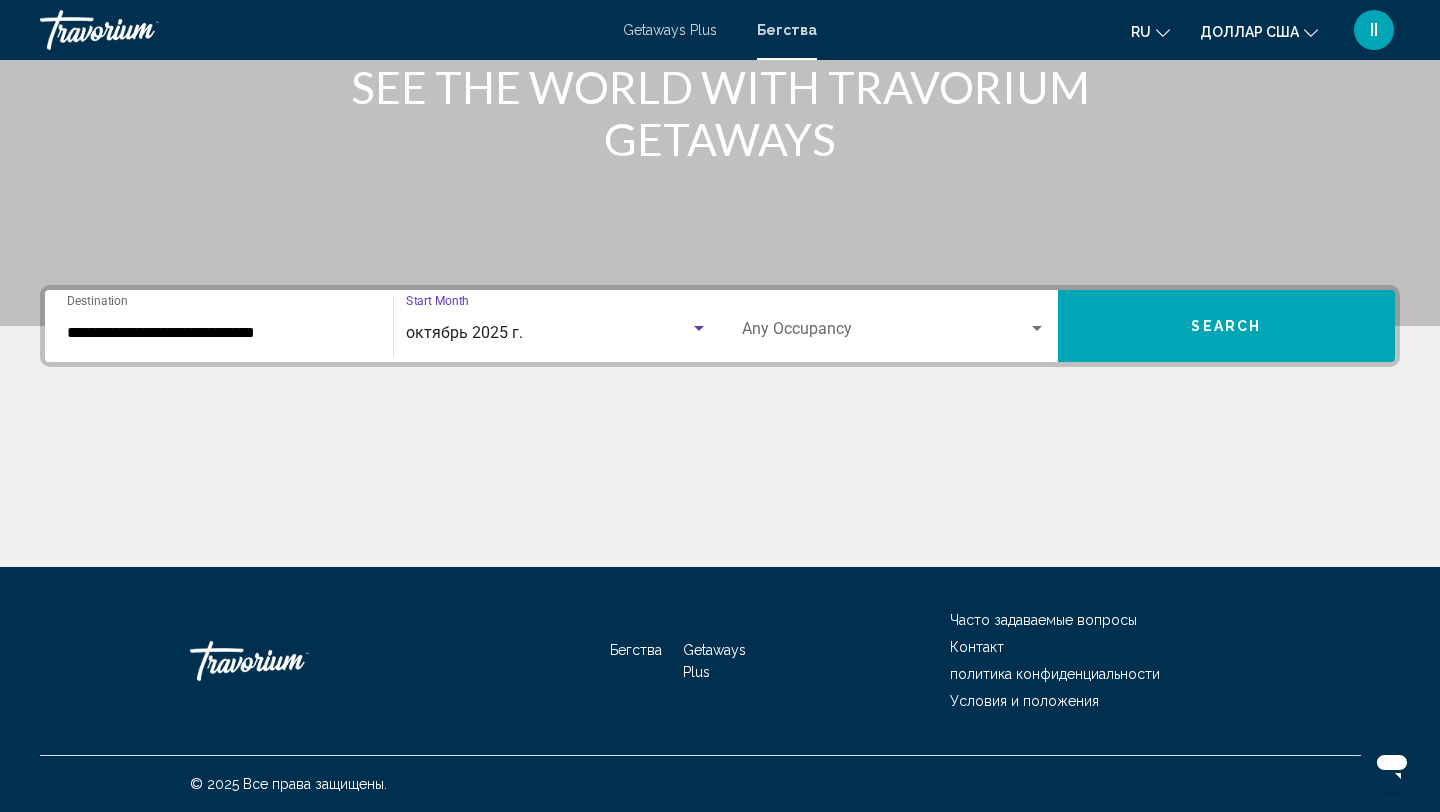 click on "Search" at bounding box center [1227, 326] 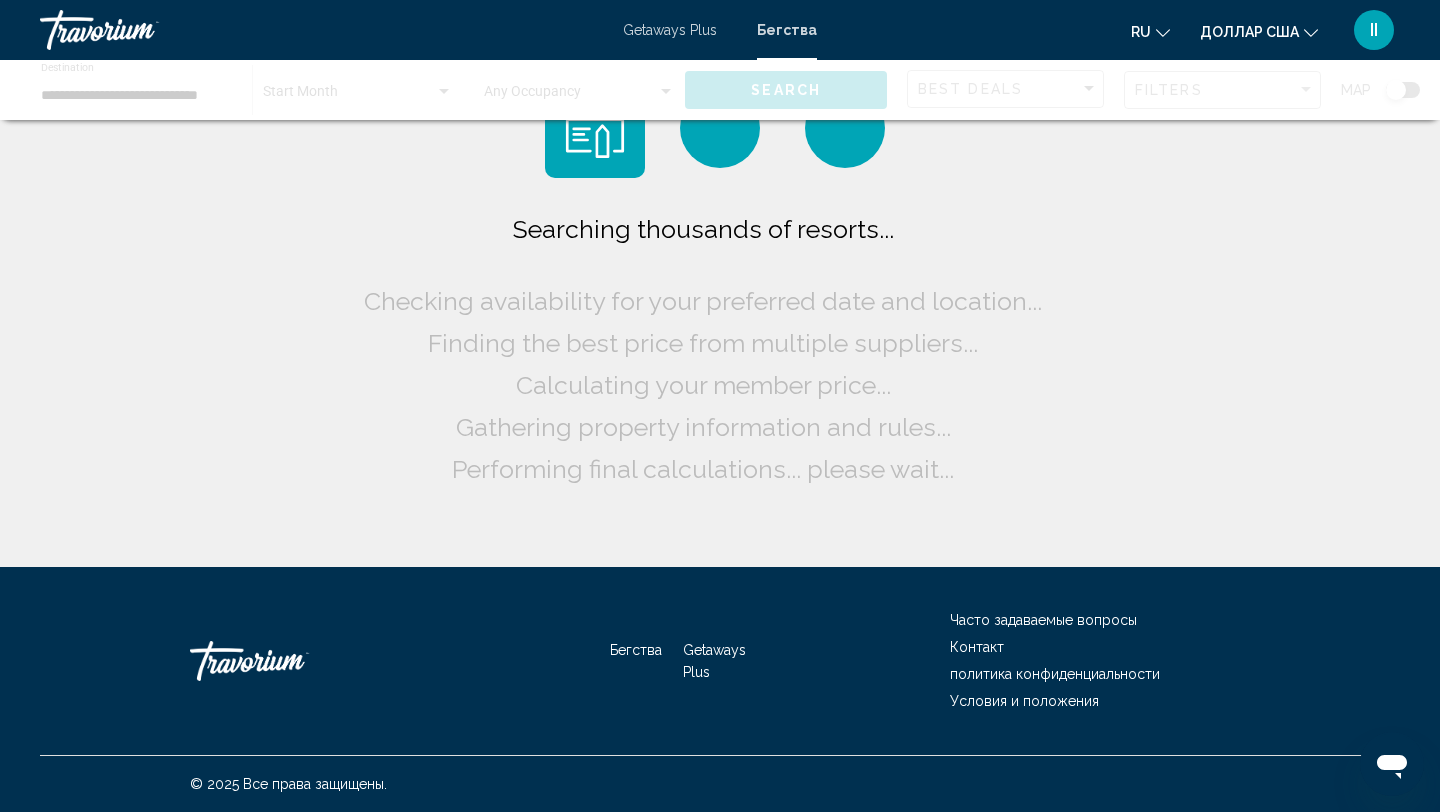 scroll, scrollTop: 0, scrollLeft: 0, axis: both 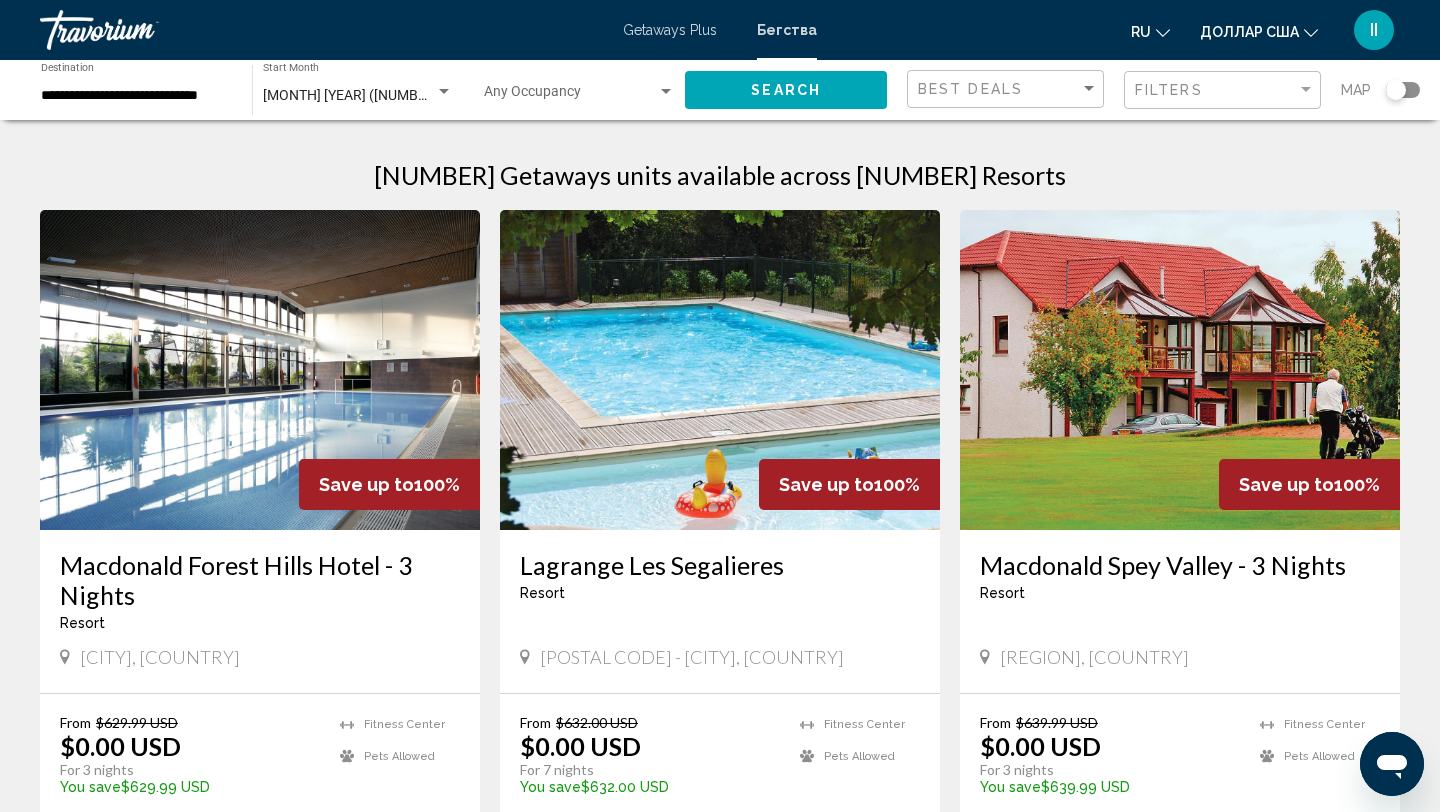 click on "**********" 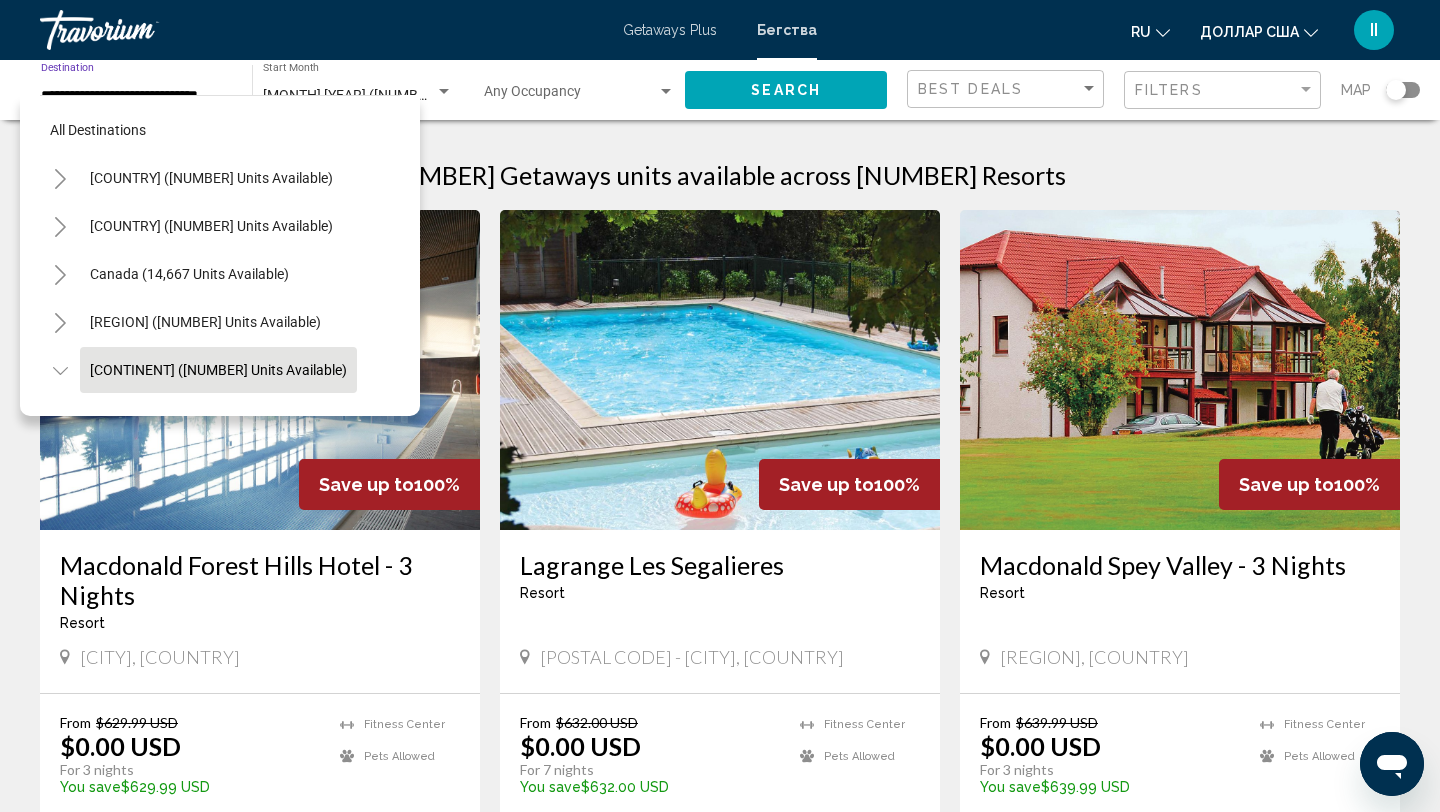 scroll, scrollTop: 0, scrollLeft: 0, axis: both 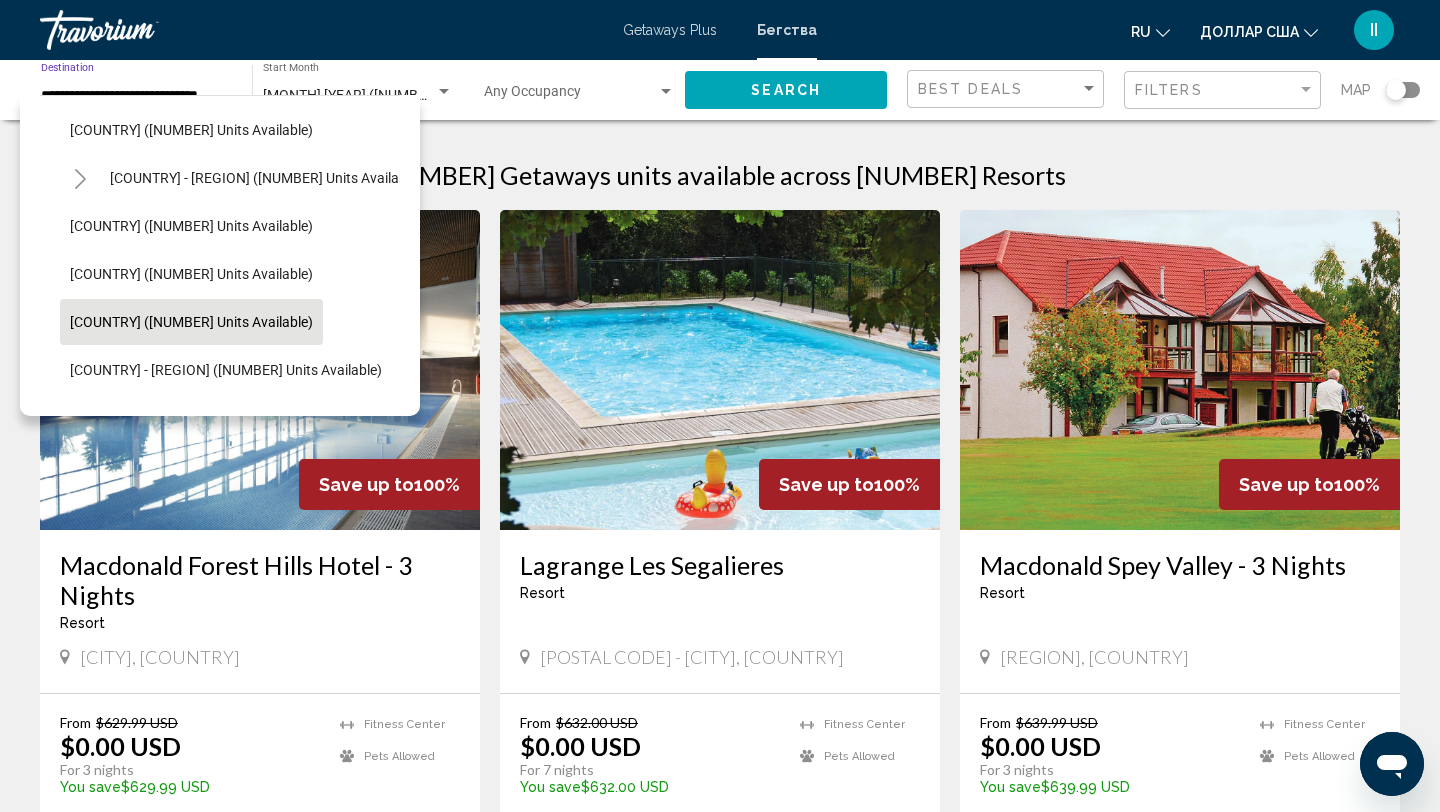 click on "[COUNTRY] ([NUMBER] units available)" 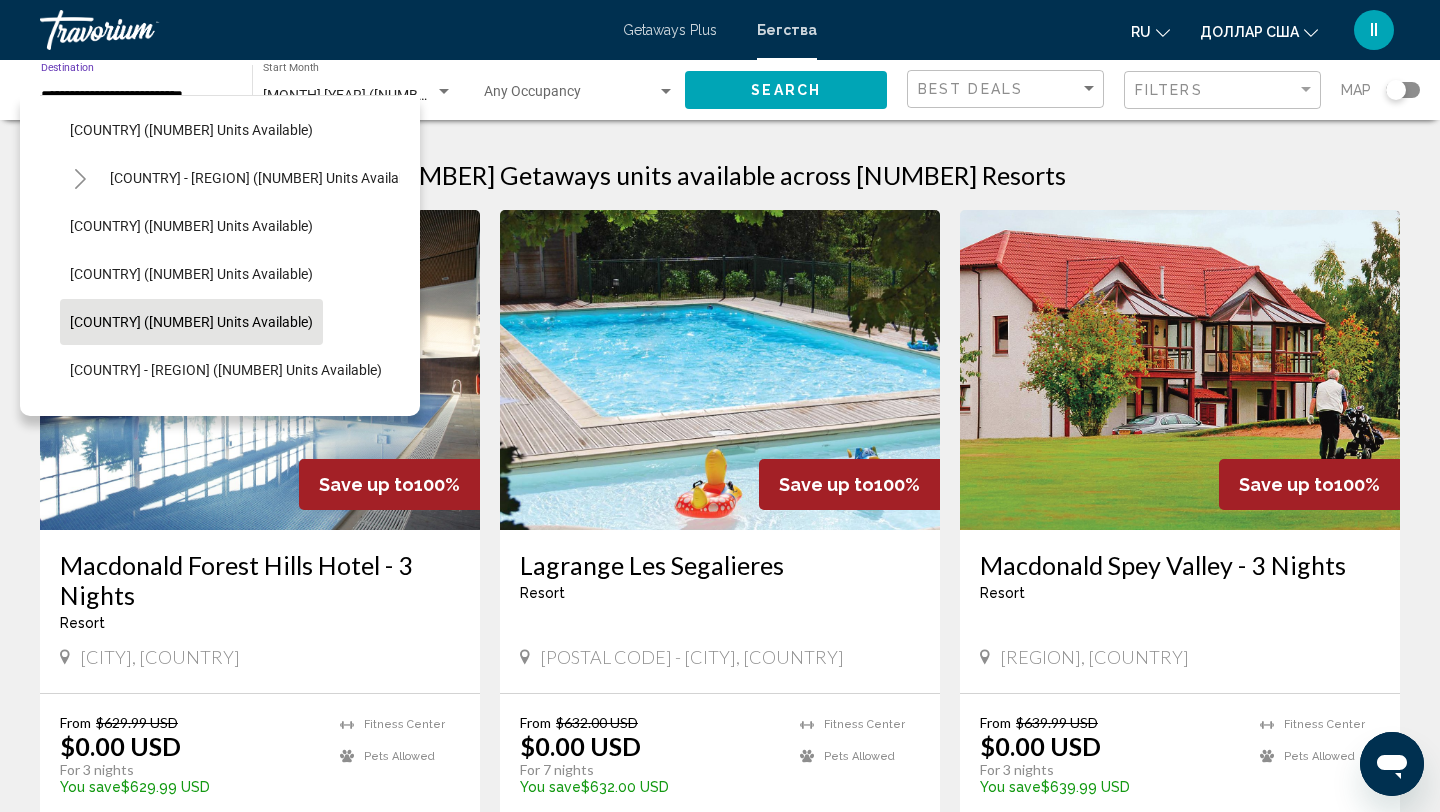 scroll, scrollTop: 0, scrollLeft: 0, axis: both 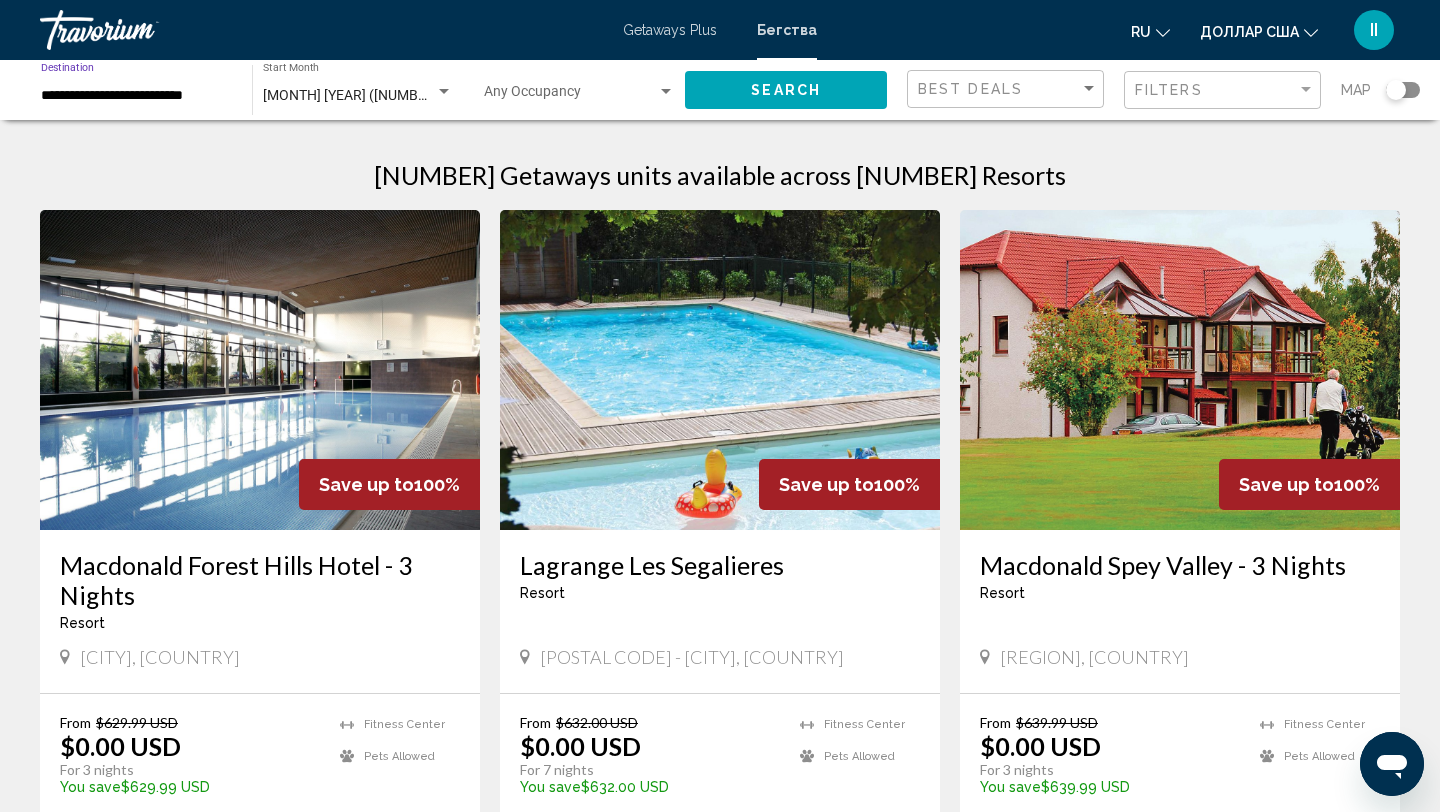 click on "Search" 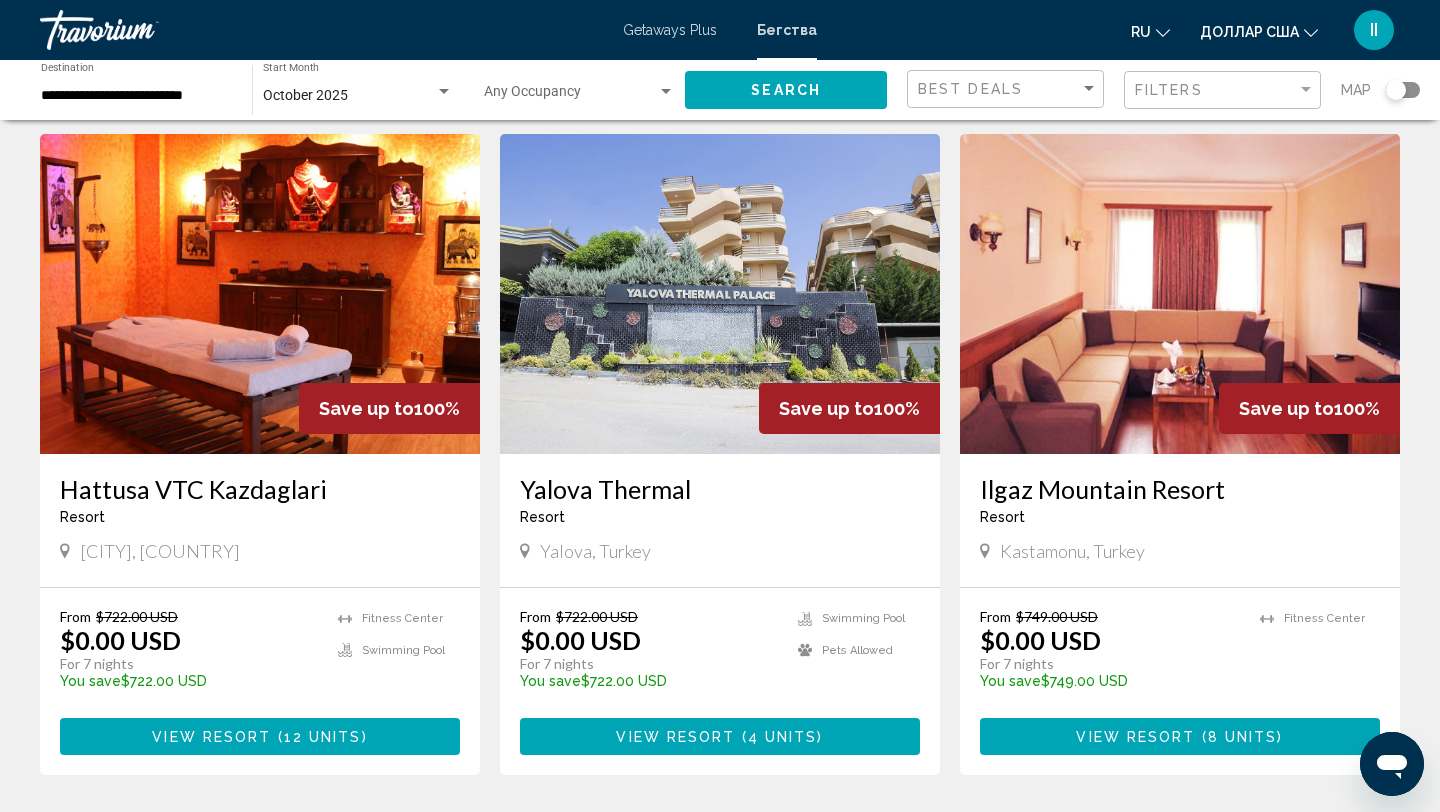 scroll, scrollTop: 73, scrollLeft: 0, axis: vertical 